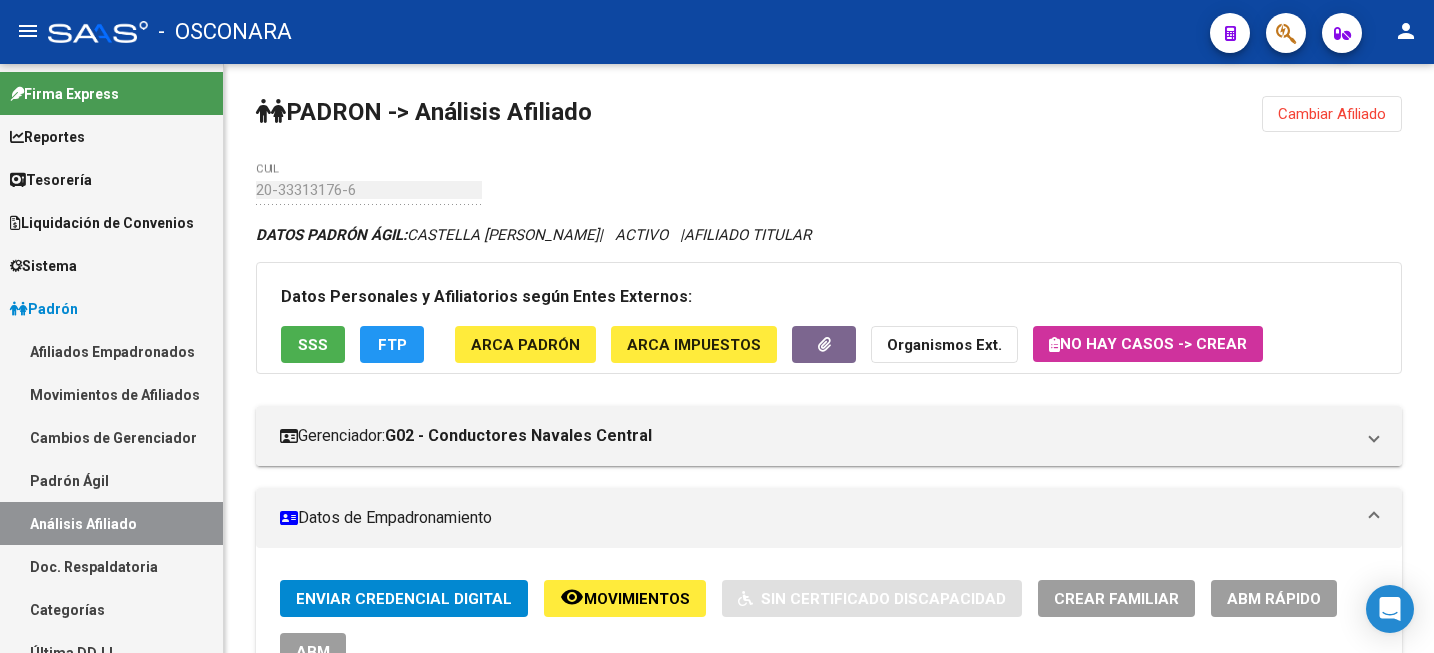 scroll, scrollTop: 0, scrollLeft: 0, axis: both 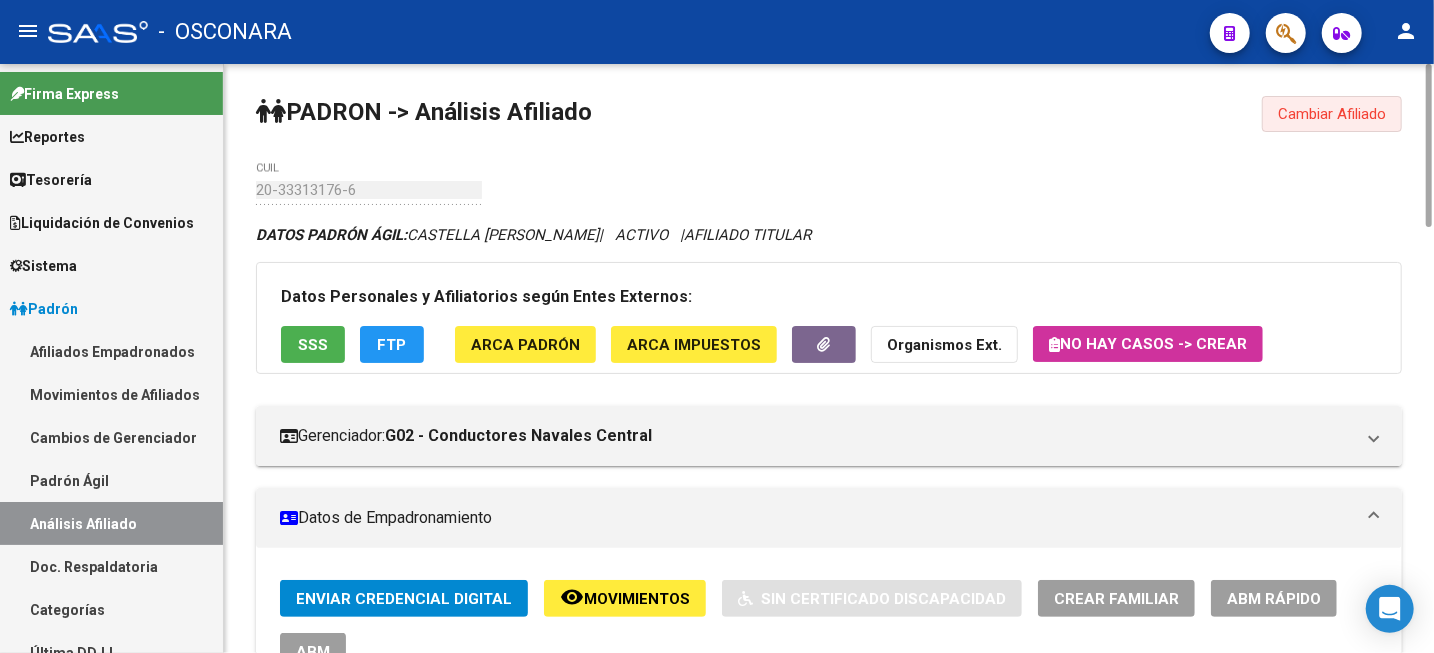 click on "Cambiar Afiliado" 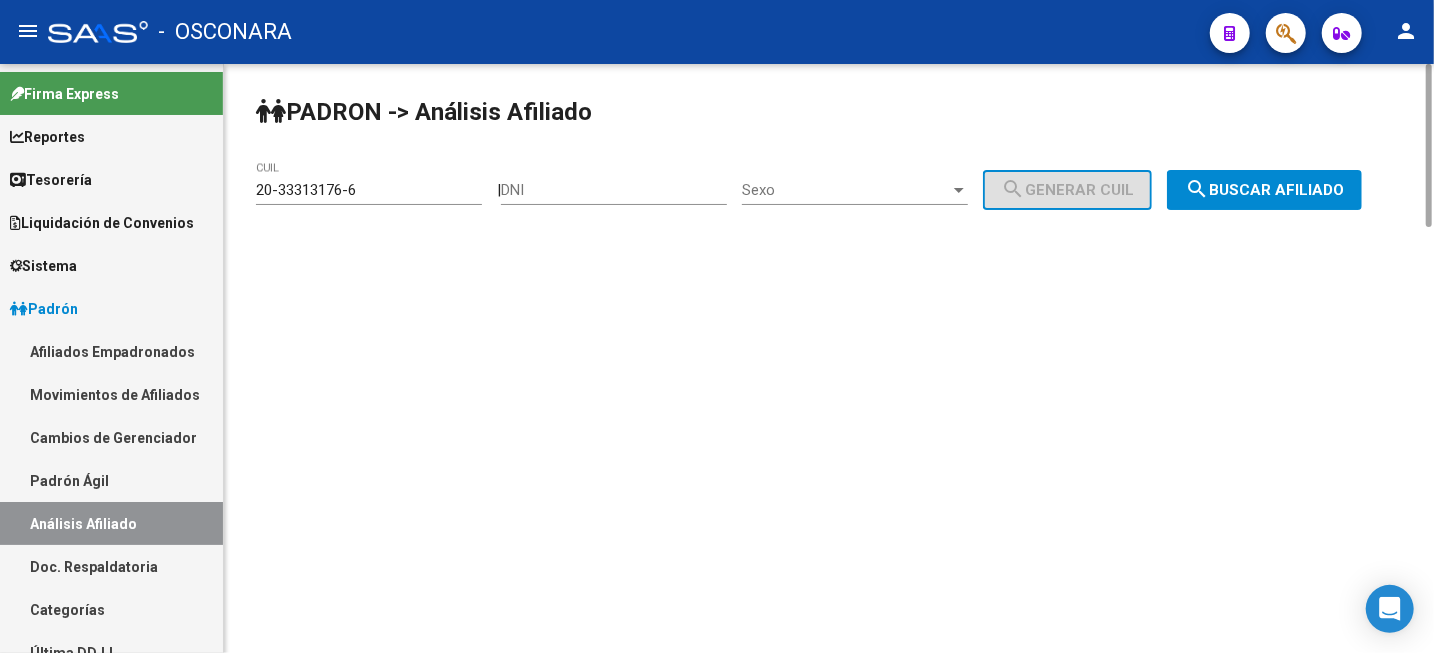 click on "Cambios de Gerenciador" at bounding box center (111, 437) 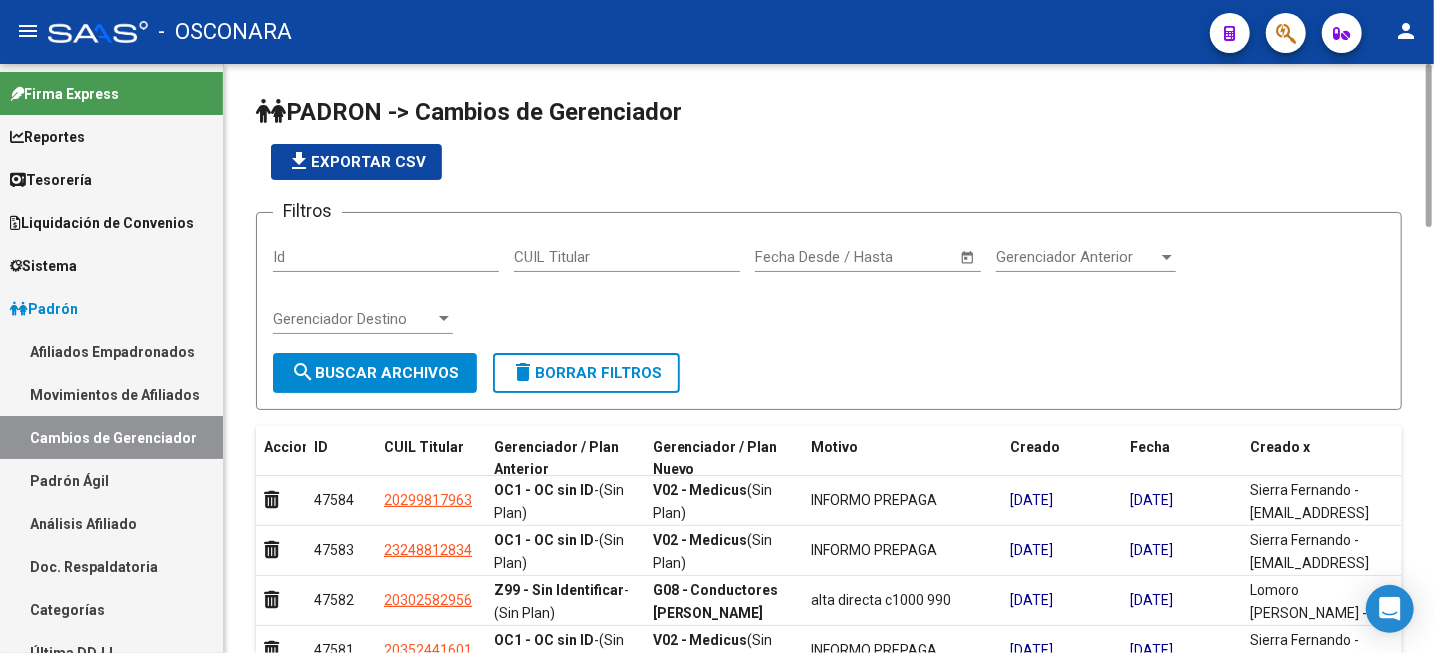 click on "Análisis Afiliado" at bounding box center (111, 523) 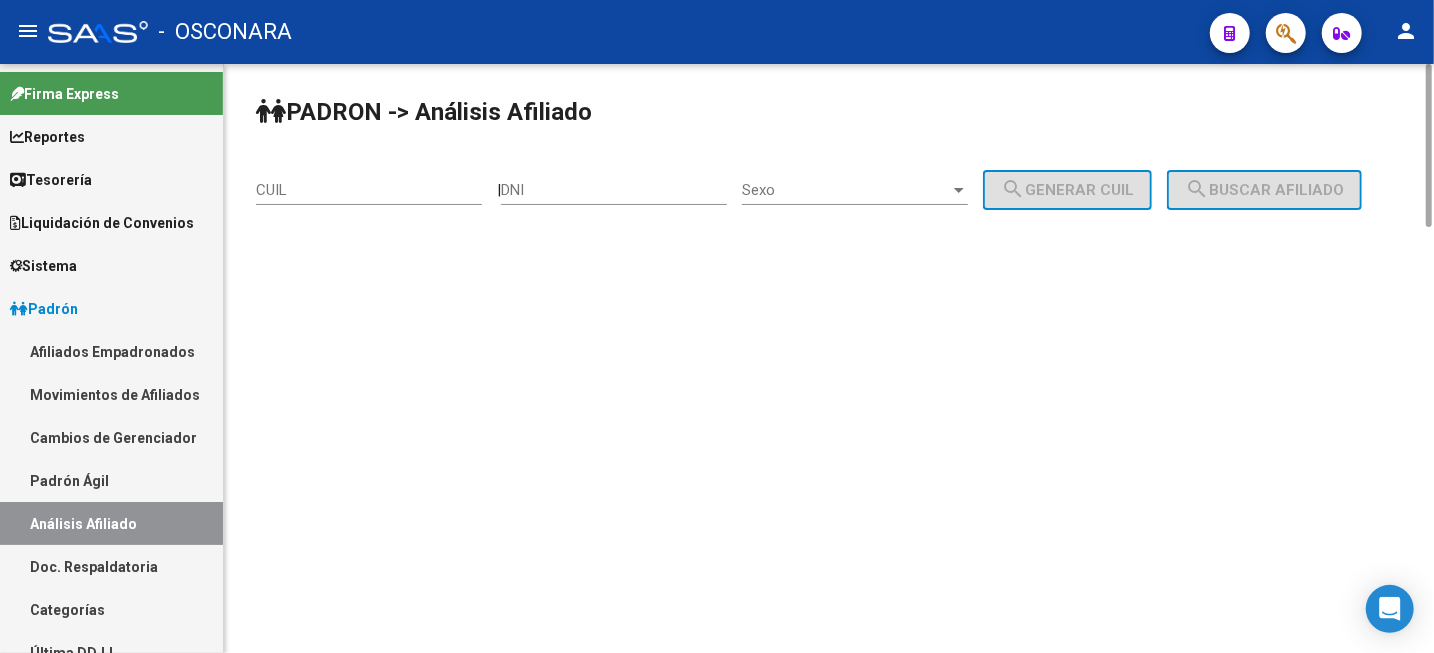click on "DNI" 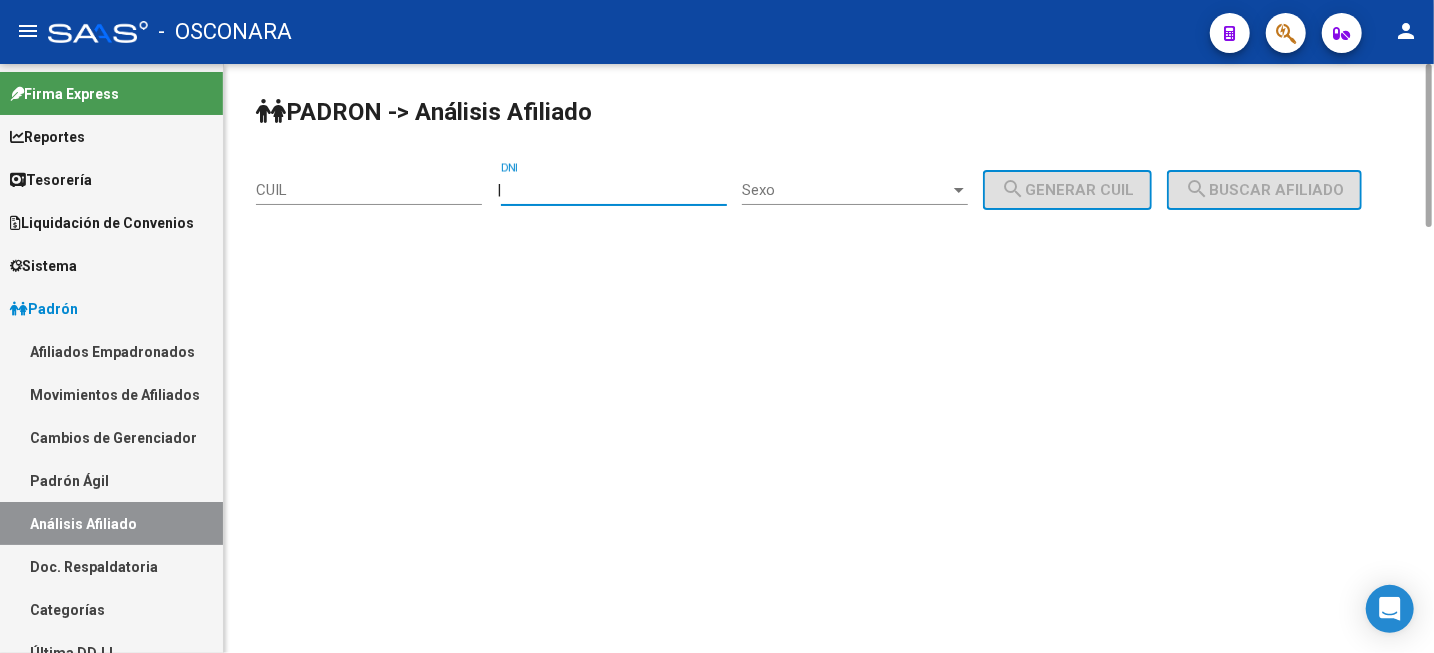 paste on "21931717" 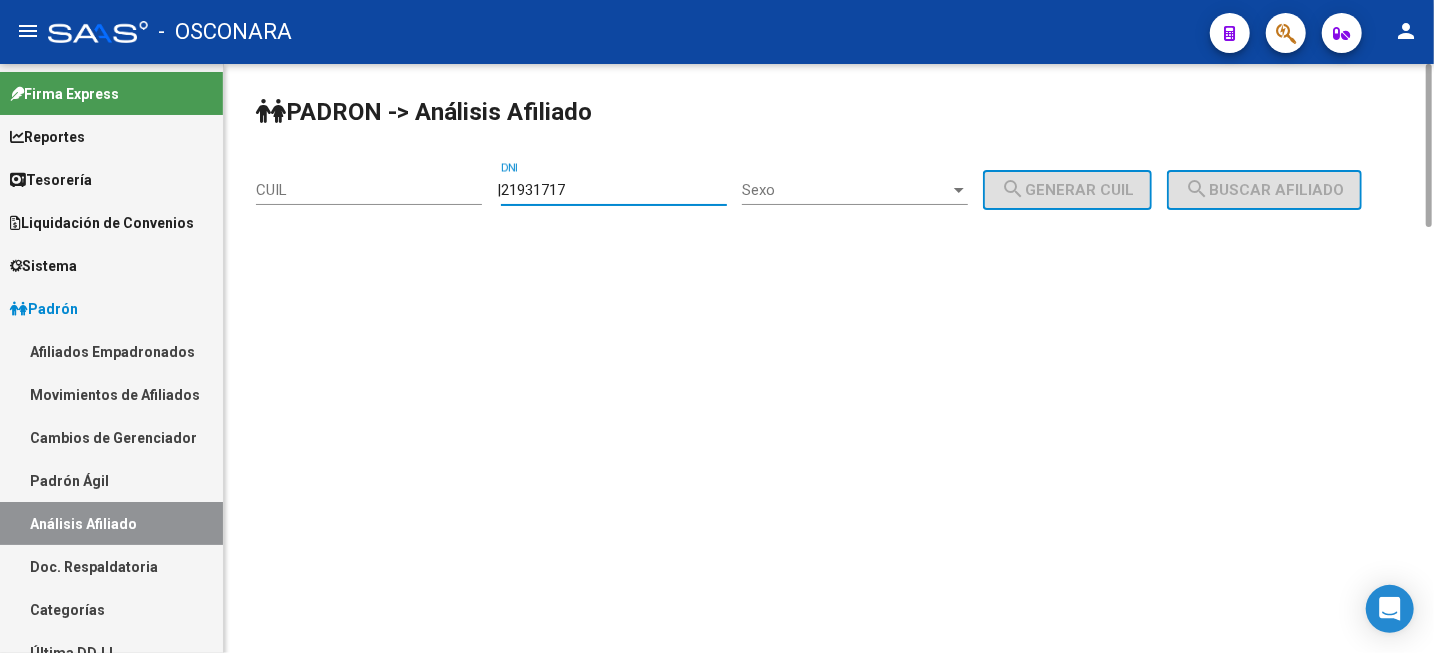 type on "21931717" 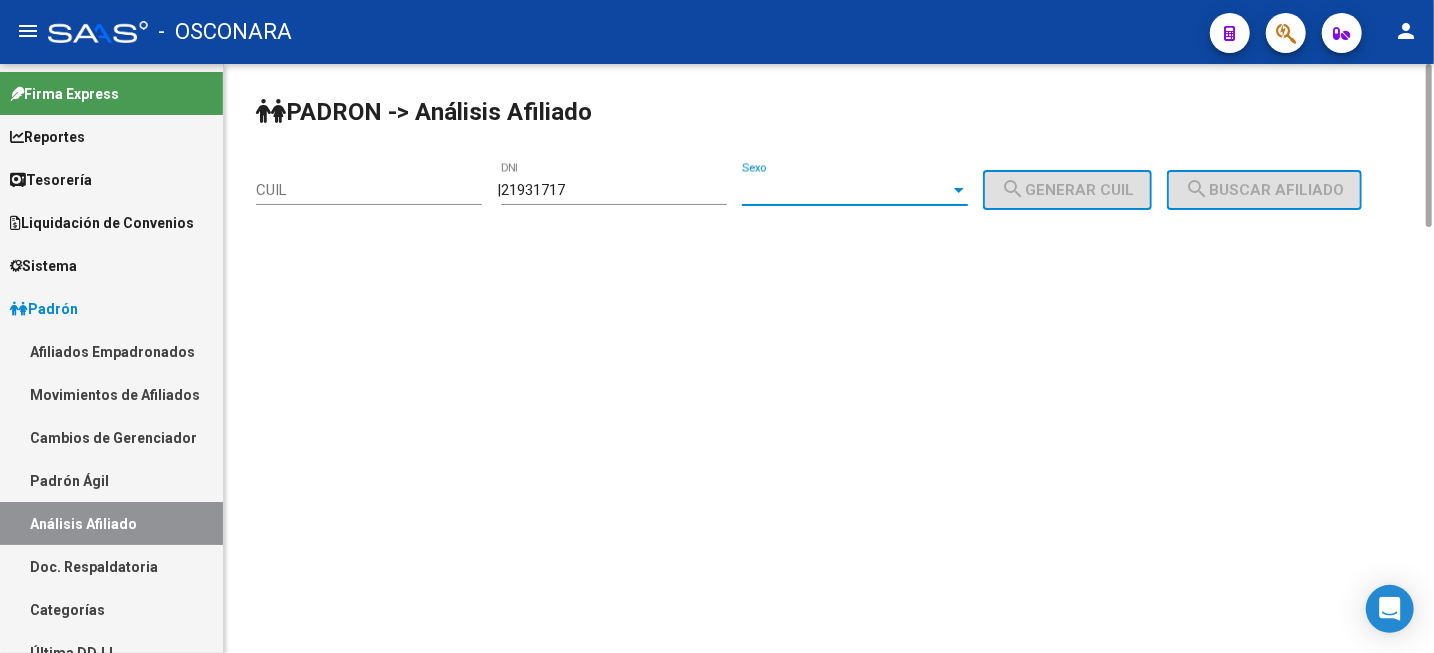 click on "Sexo" at bounding box center [846, 190] 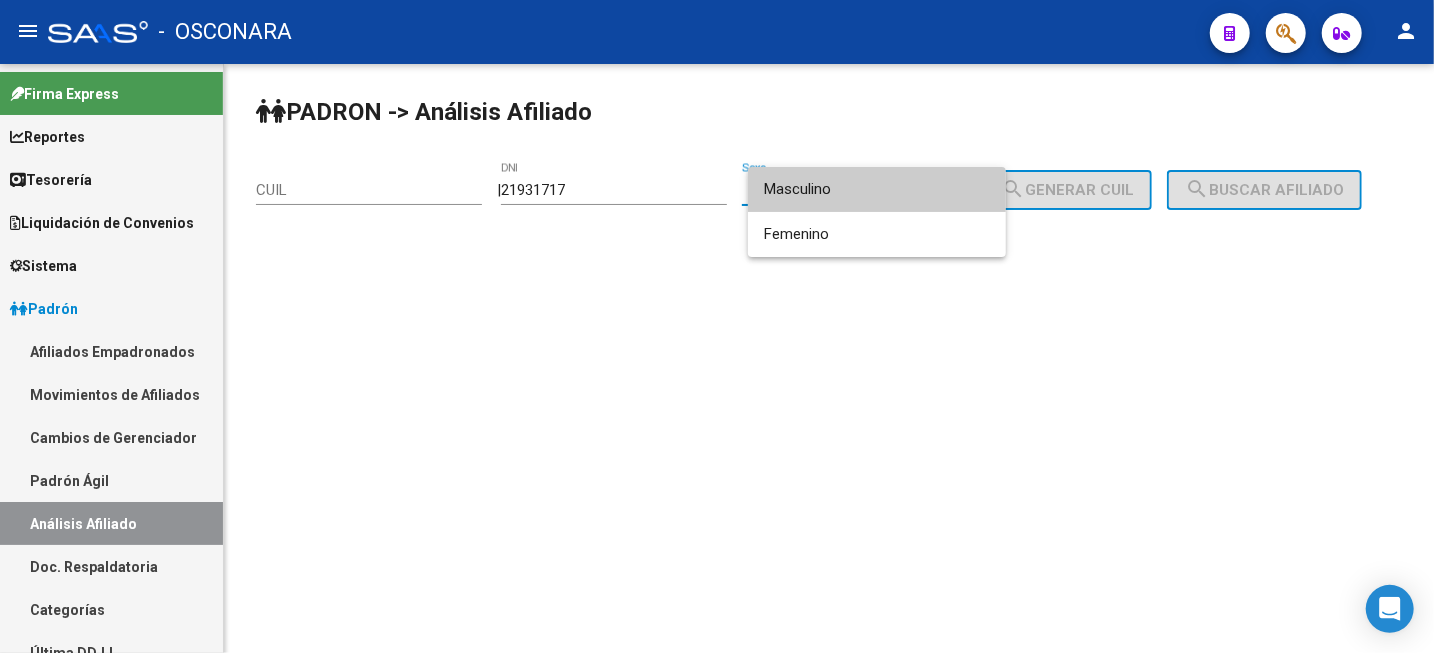 click on "Masculino" at bounding box center [877, 189] 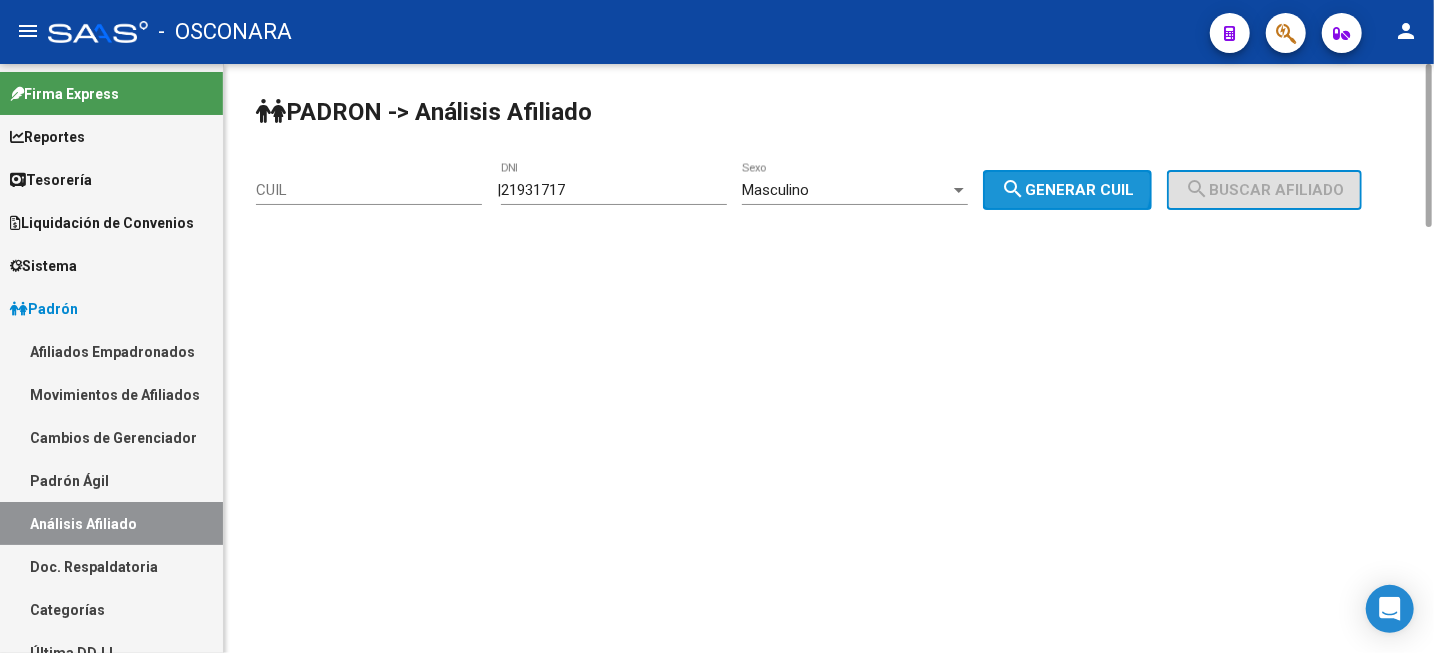 drag, startPoint x: 1035, startPoint y: 175, endPoint x: 1052, endPoint y: 179, distance: 17.464249 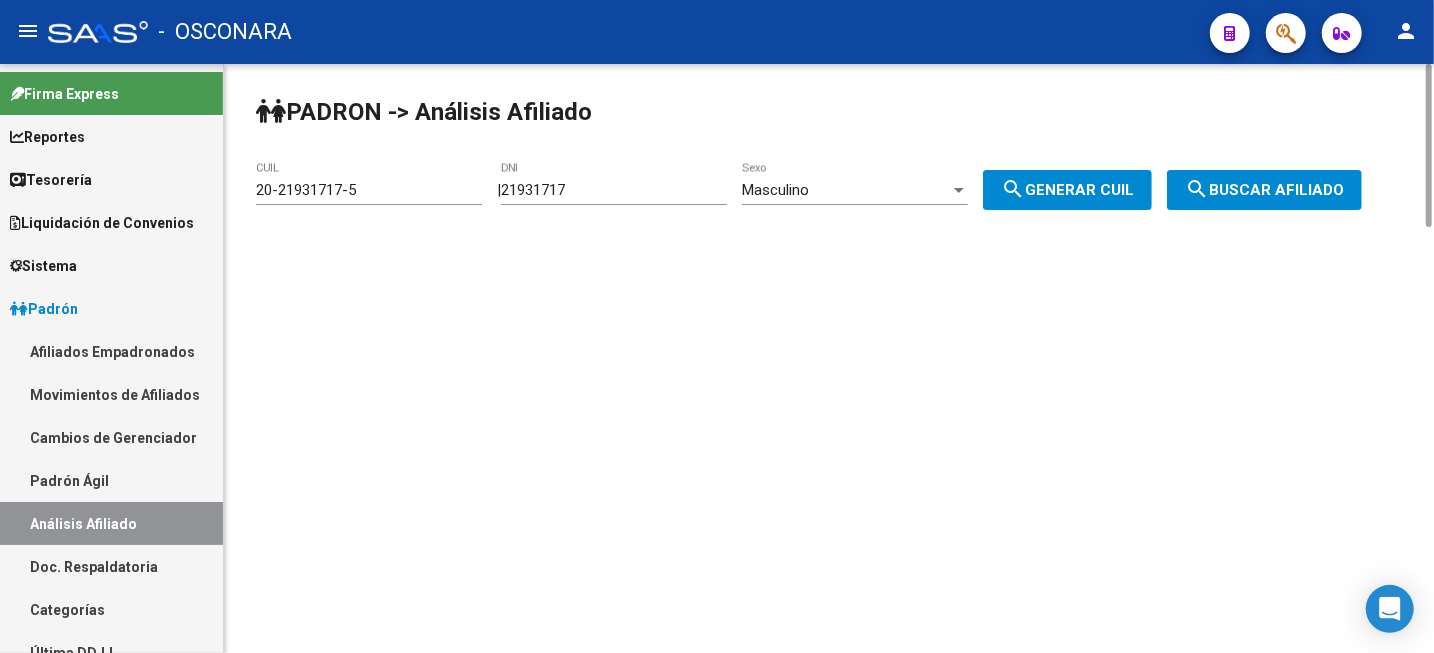 click on "search  Buscar afiliado" 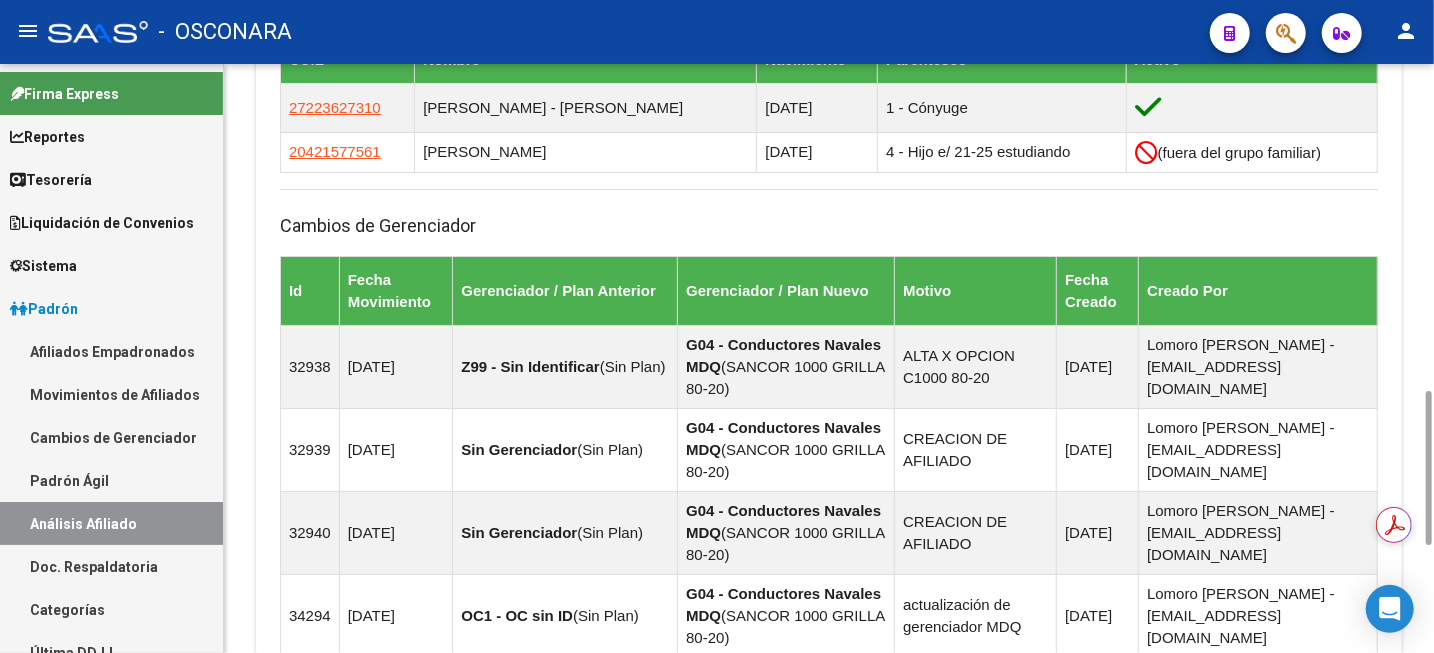 scroll, scrollTop: 1658, scrollLeft: 0, axis: vertical 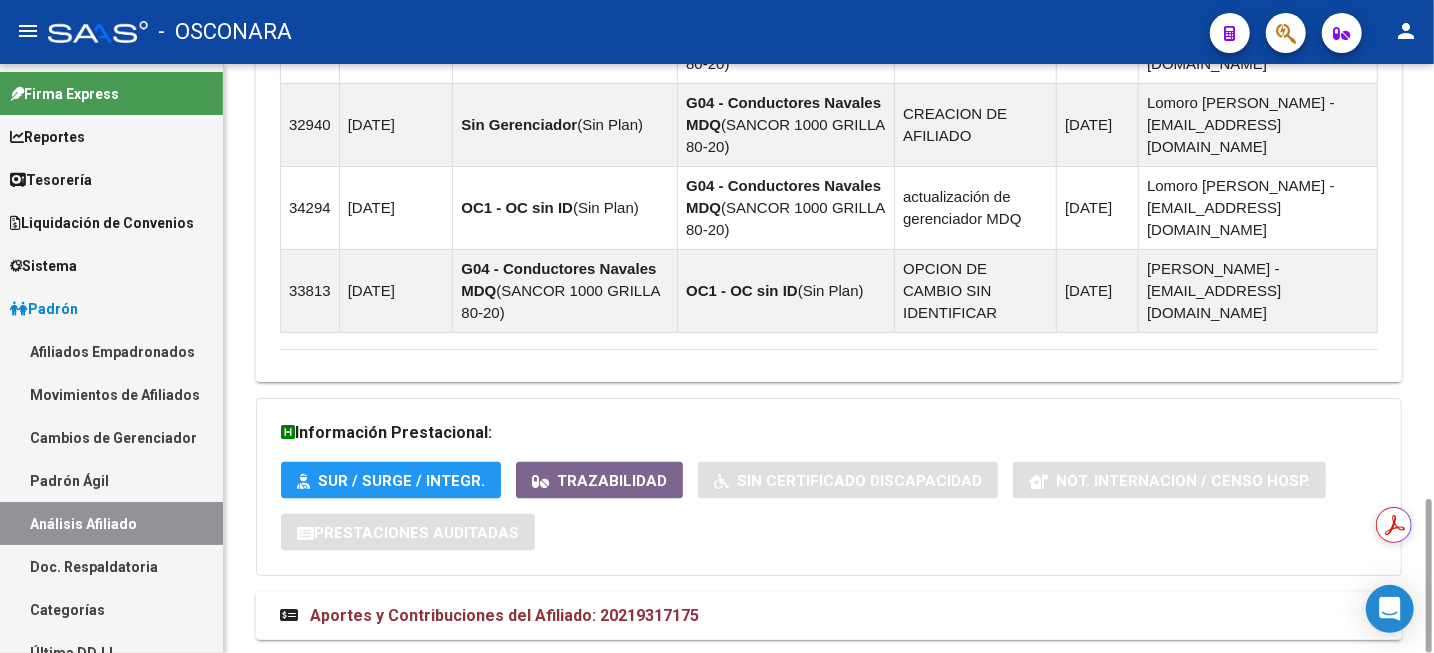 click on "Aportes y Contribuciones del Afiliado: 20219317175" at bounding box center (504, 615) 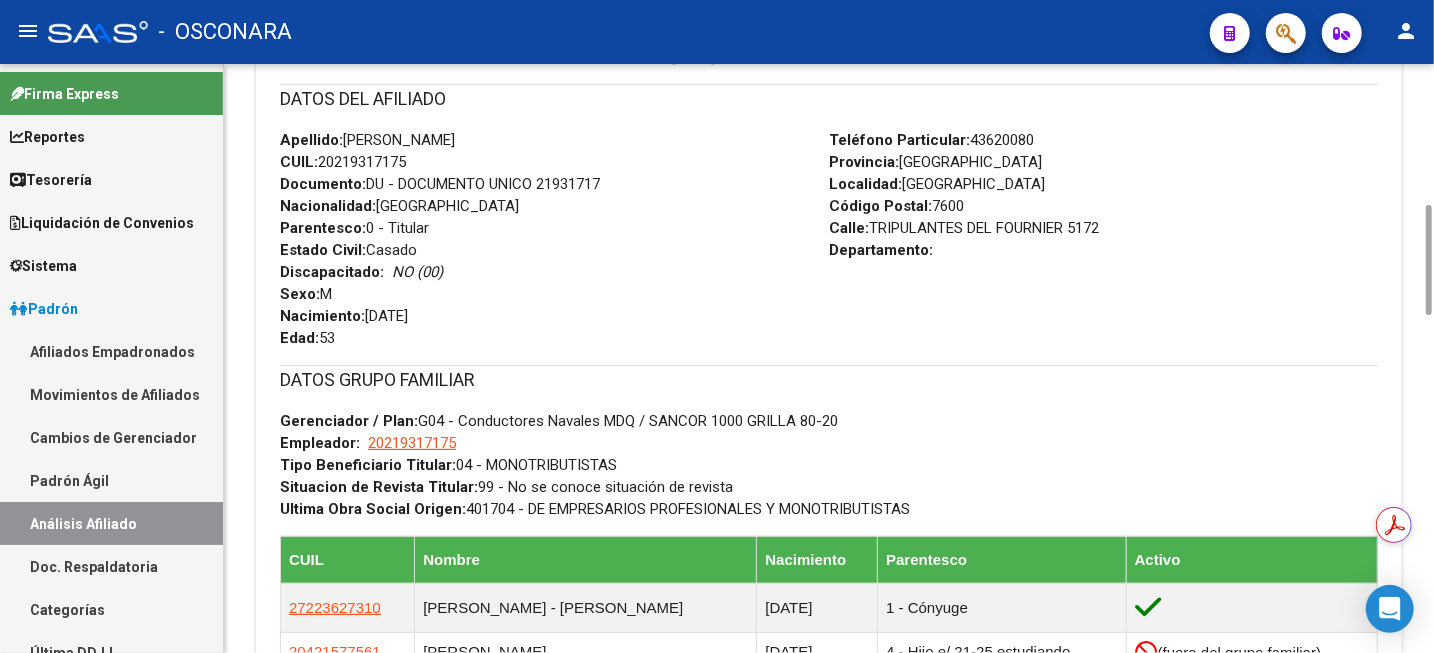 scroll, scrollTop: 1000, scrollLeft: 0, axis: vertical 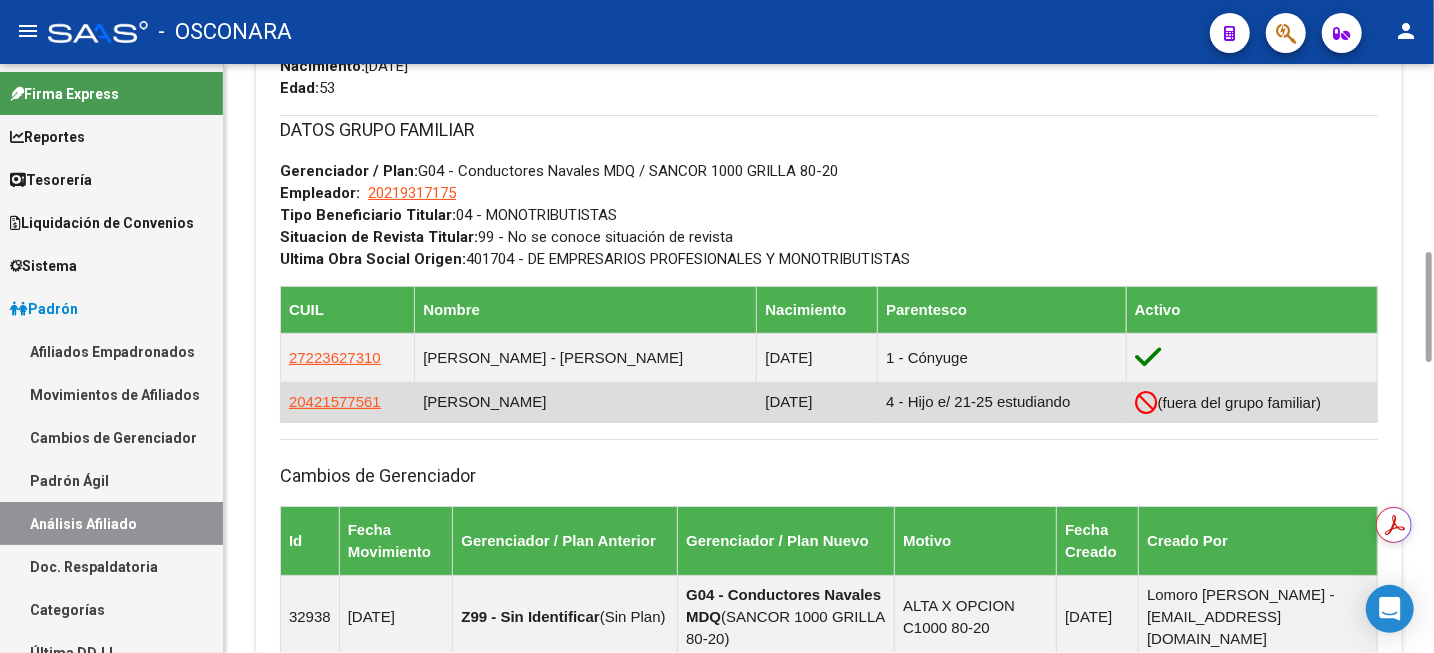 click on "20421577561" at bounding box center [348, 402] 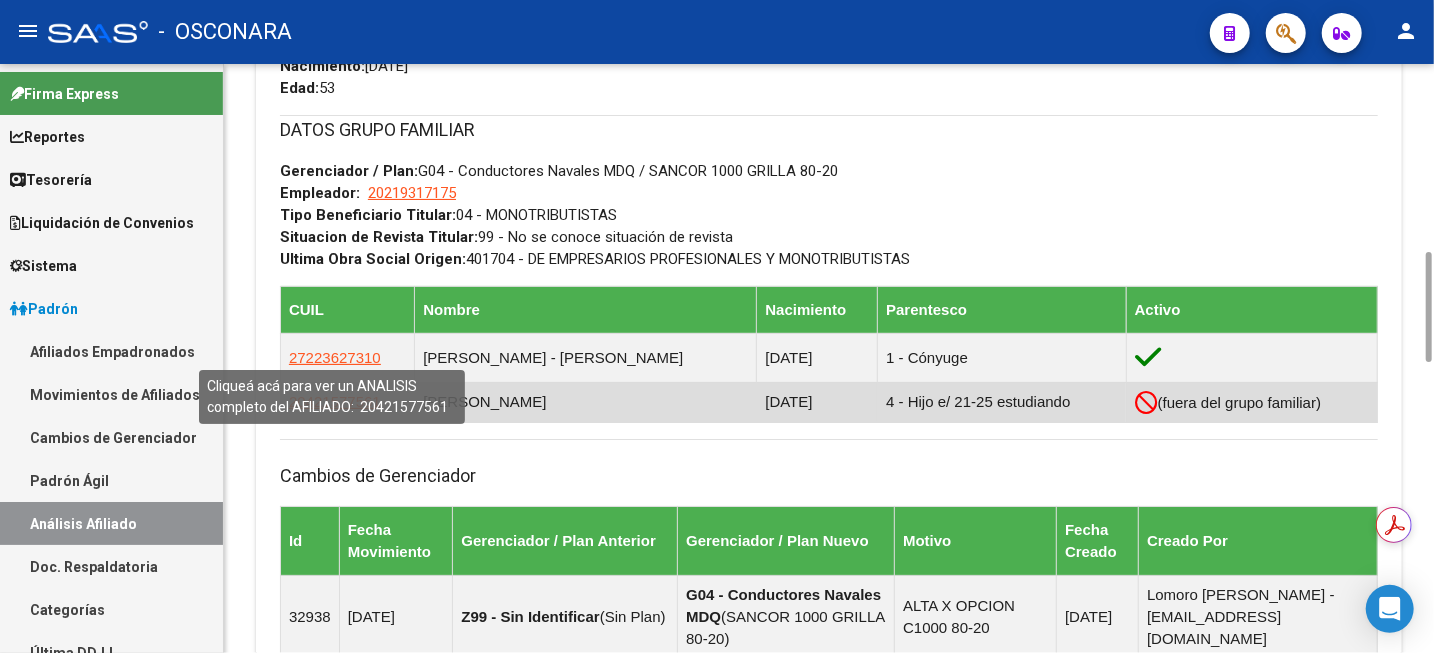 click on "20421577561" at bounding box center [335, 401] 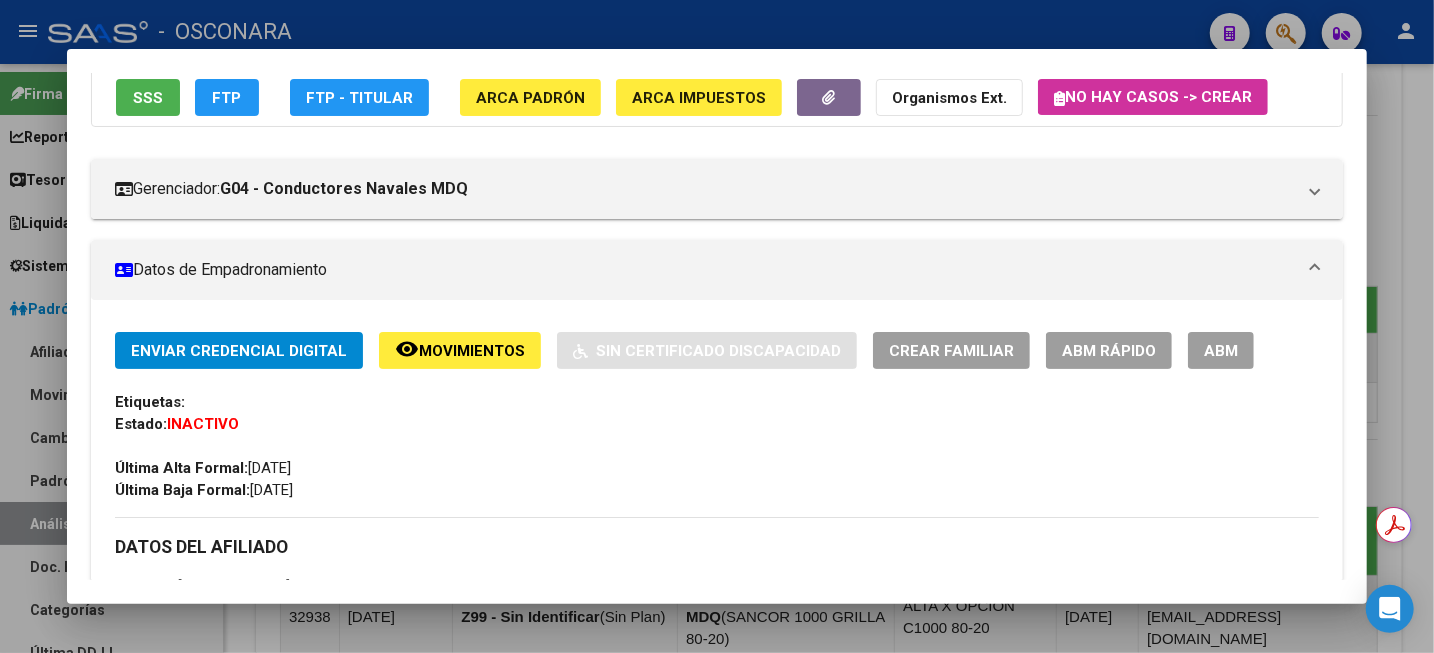 scroll, scrollTop: 125, scrollLeft: 0, axis: vertical 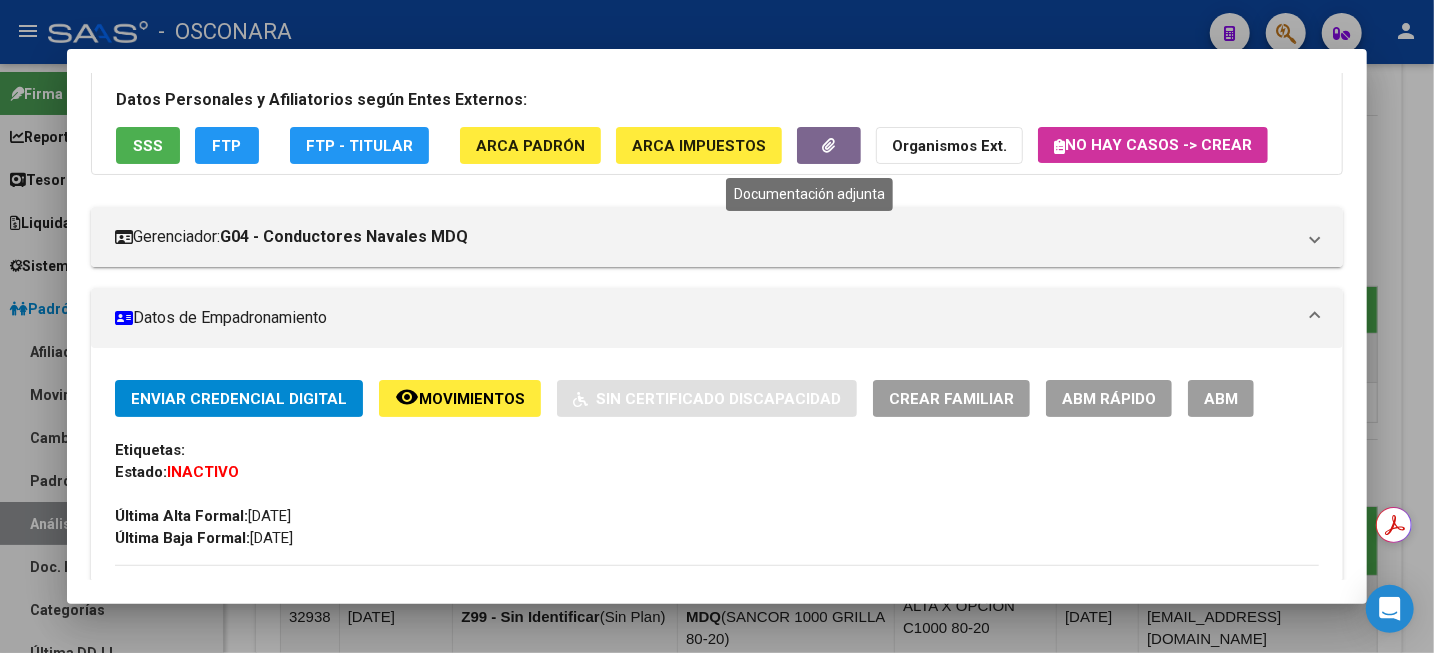 click 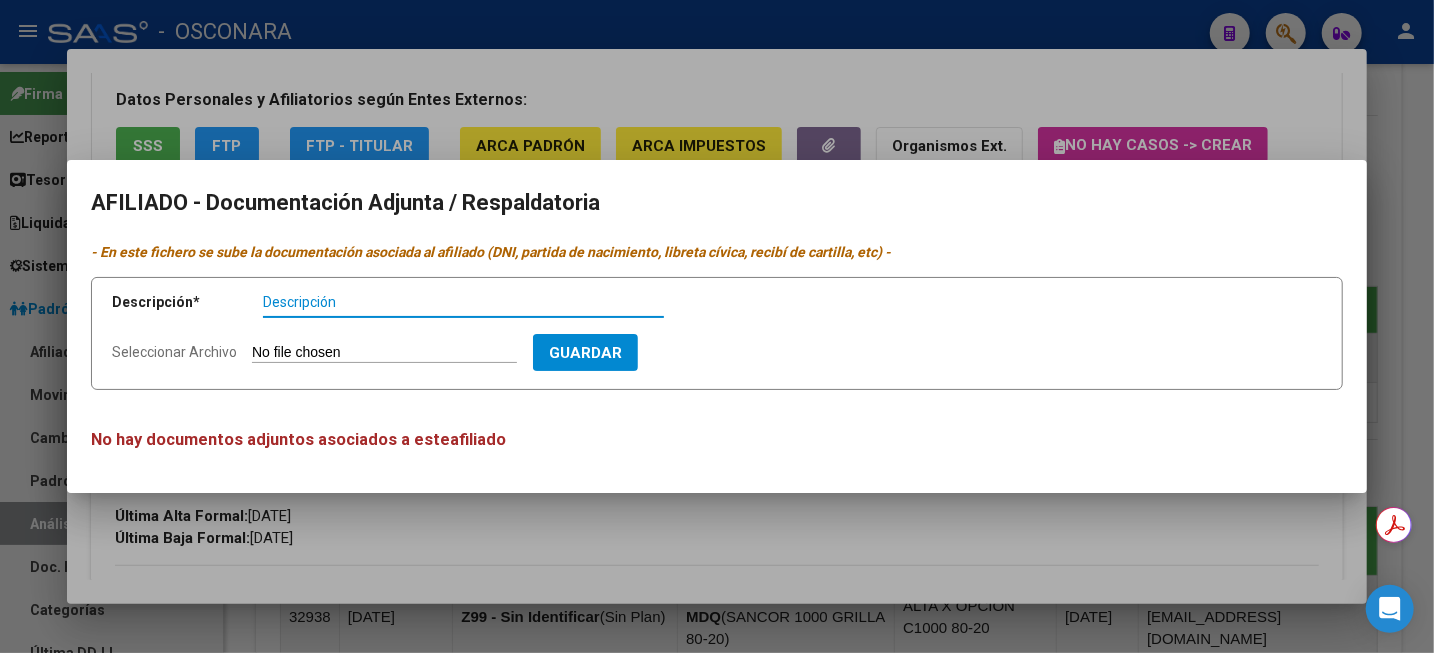 click at bounding box center [717, 326] 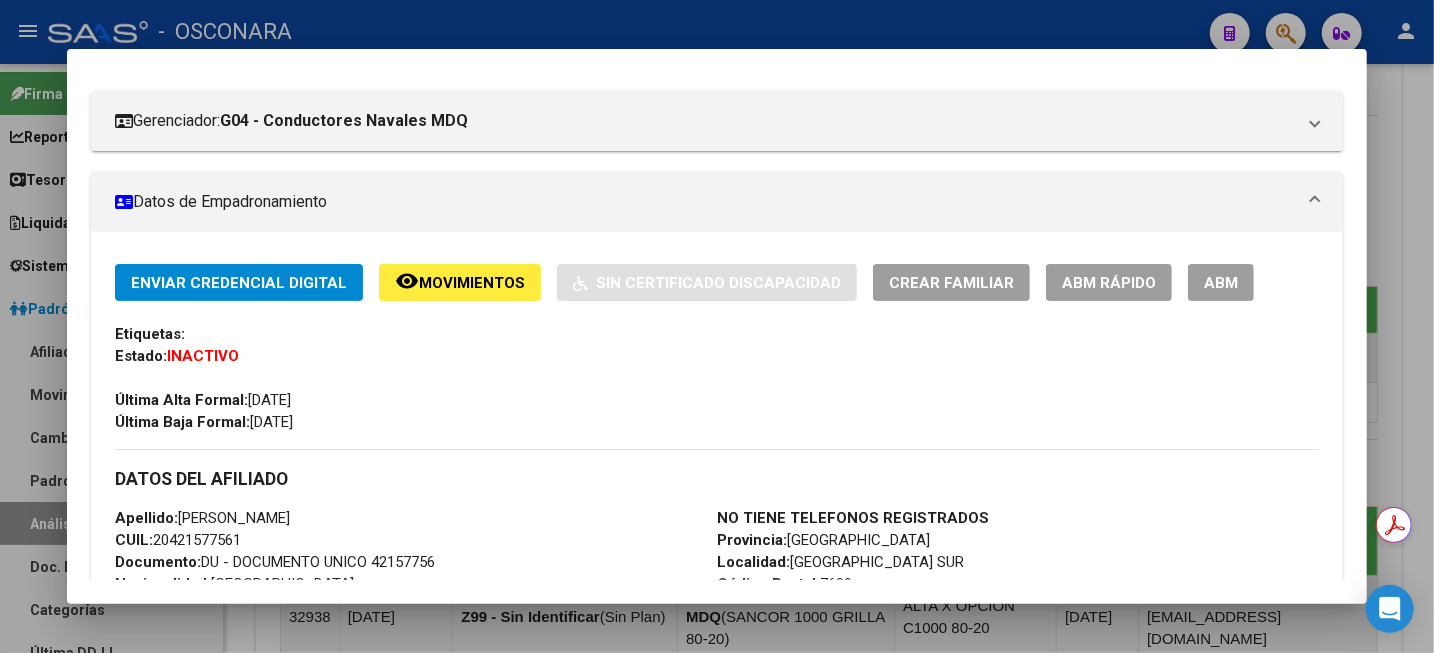 scroll, scrollTop: 0, scrollLeft: 0, axis: both 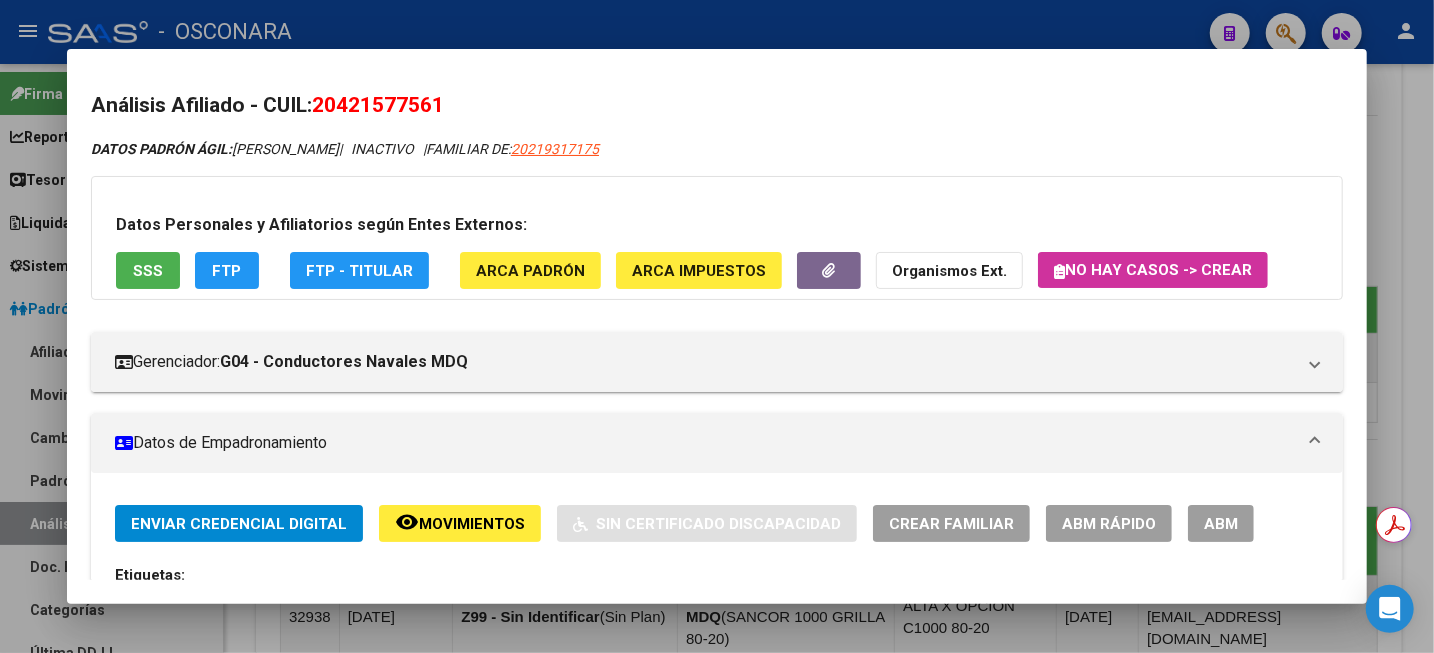 click at bounding box center [717, 326] 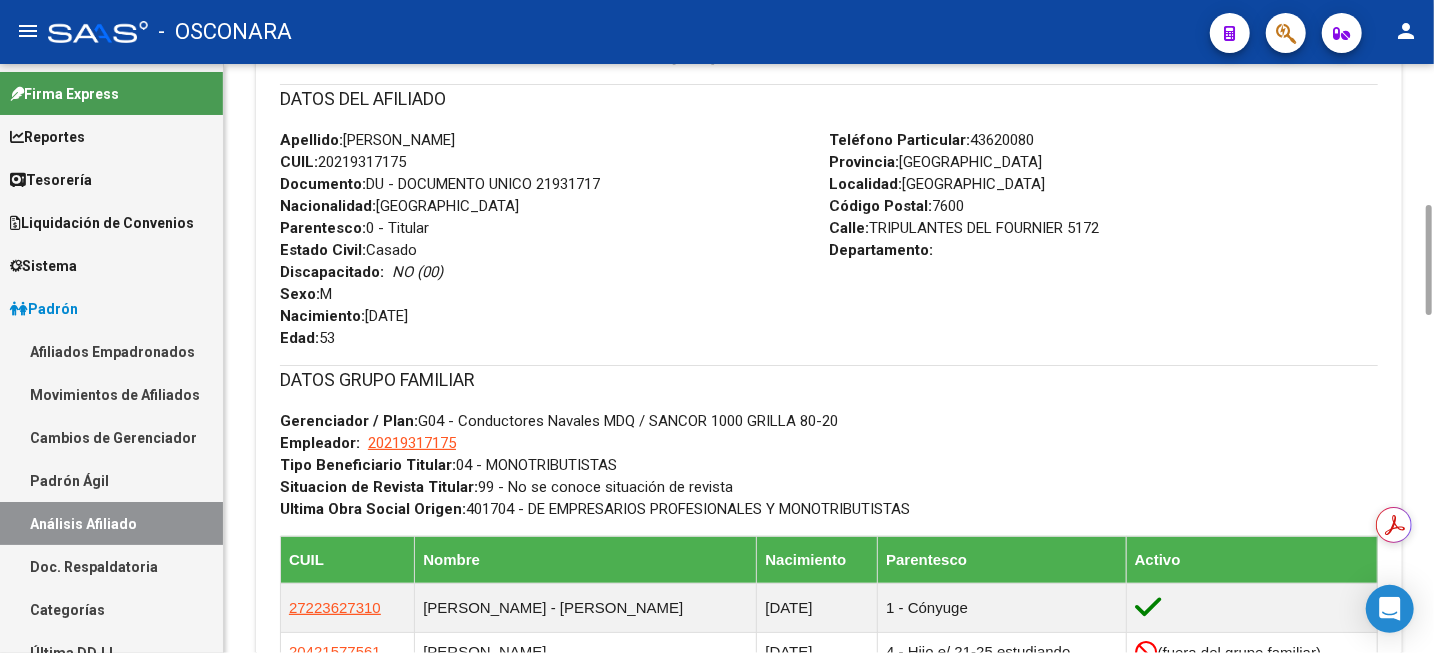 scroll, scrollTop: 250, scrollLeft: 0, axis: vertical 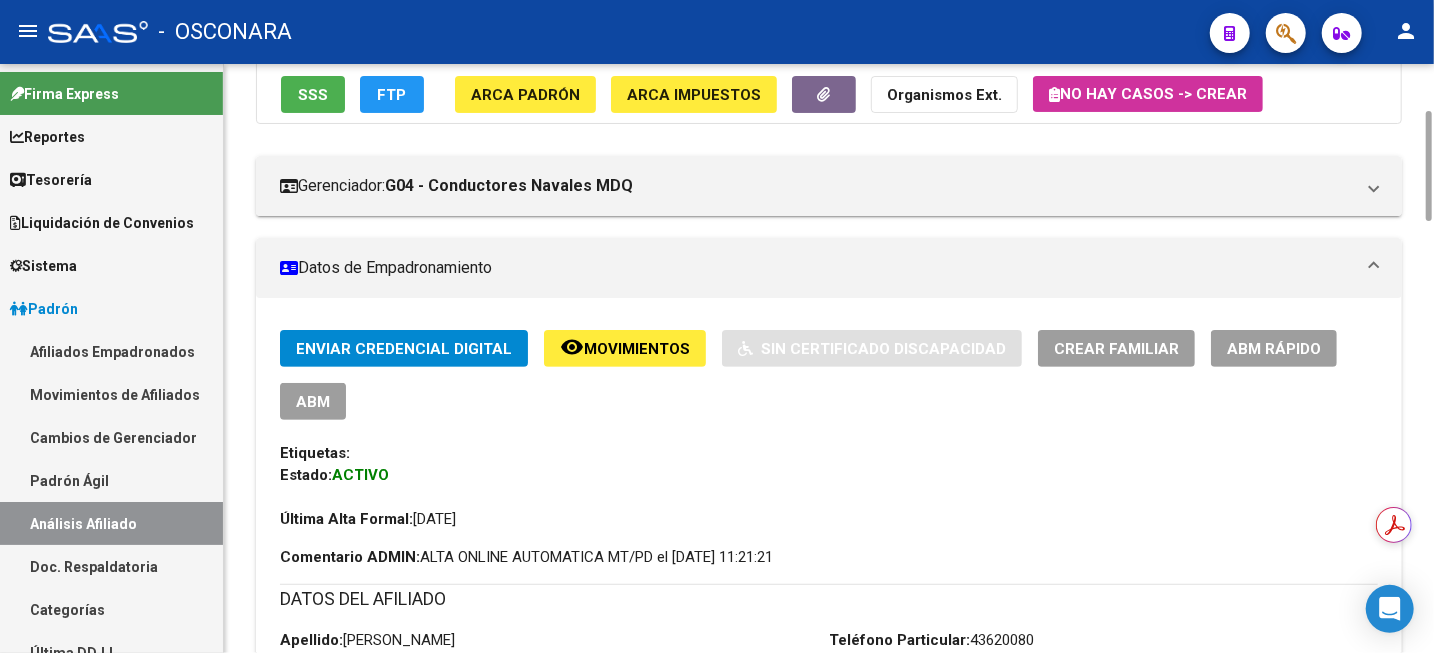 click on "CUIL:  20219317175" at bounding box center (343, 662) 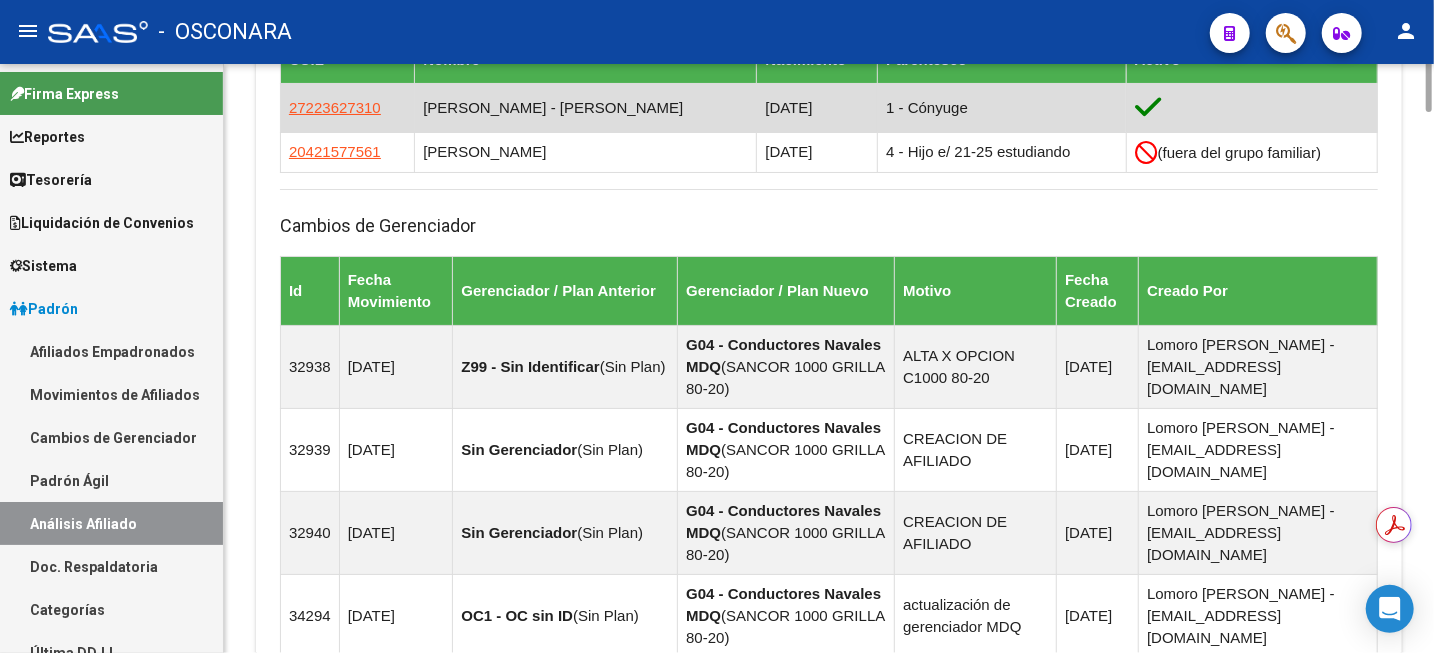 scroll, scrollTop: 1000, scrollLeft: 0, axis: vertical 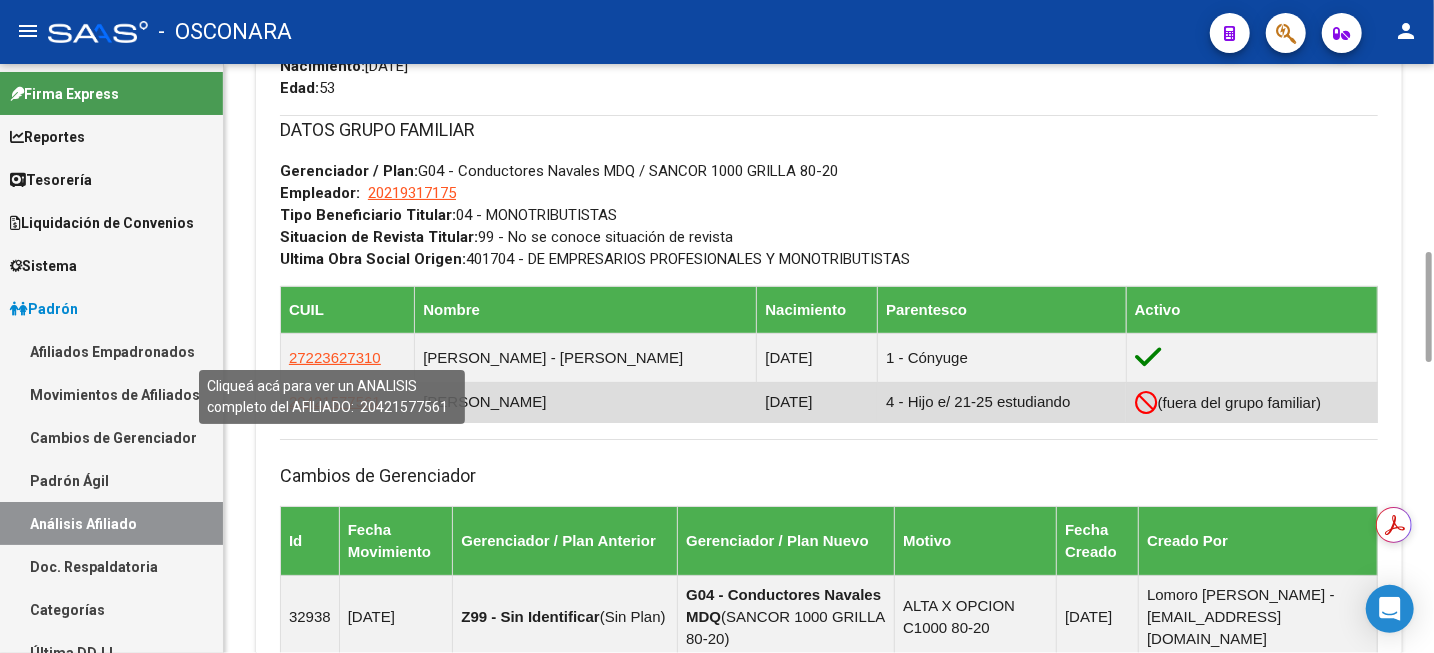 click on "20421577561" at bounding box center [335, 401] 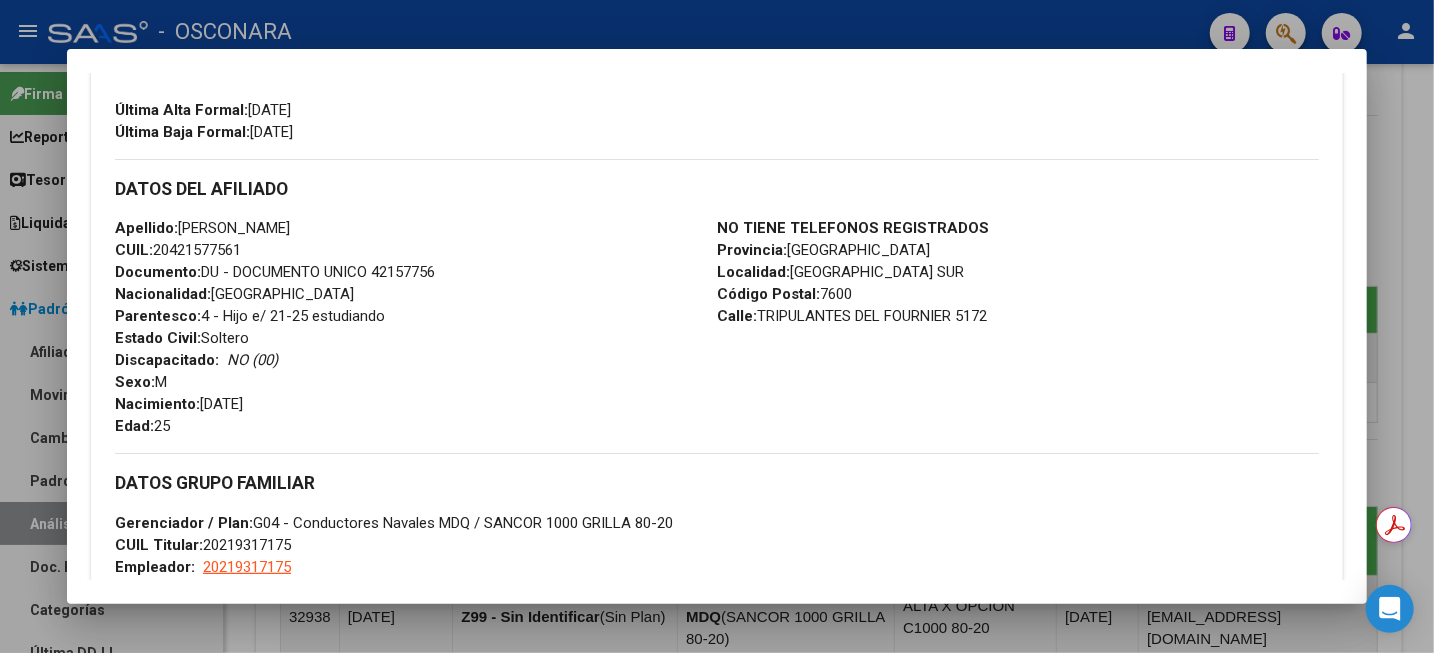 scroll, scrollTop: 500, scrollLeft: 0, axis: vertical 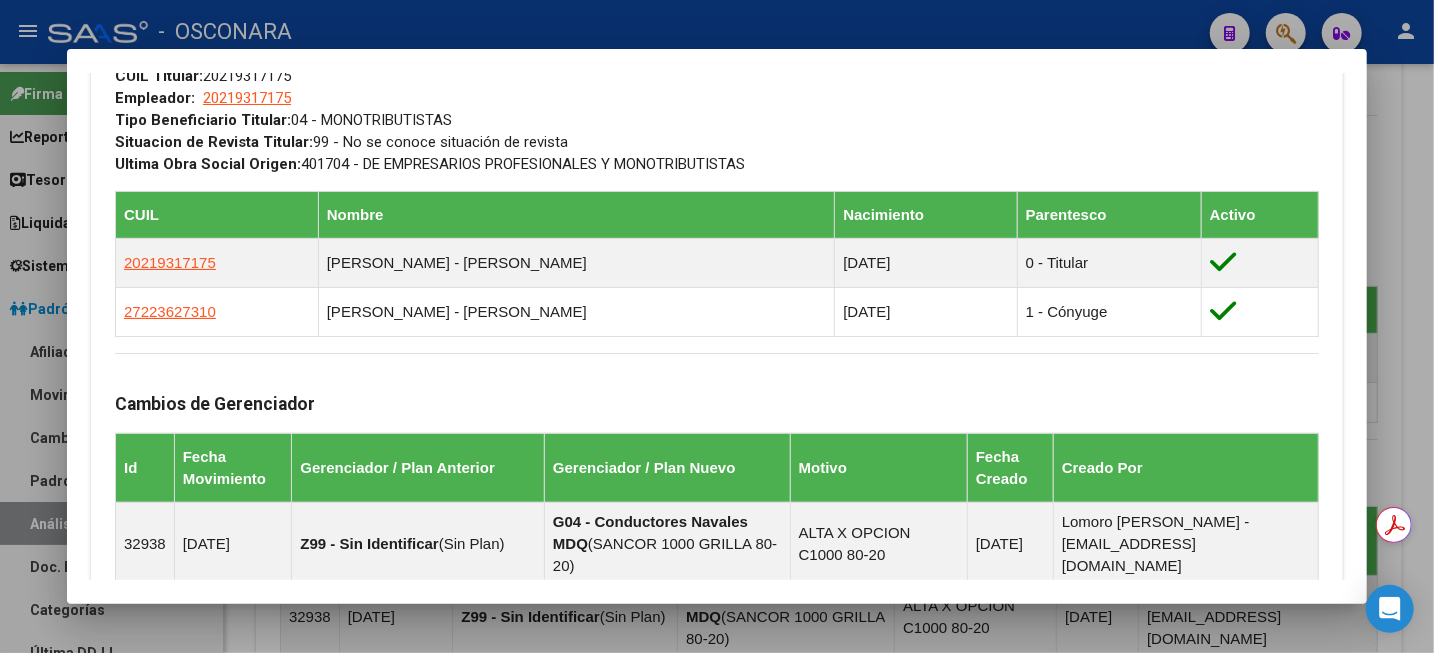 click at bounding box center [717, 326] 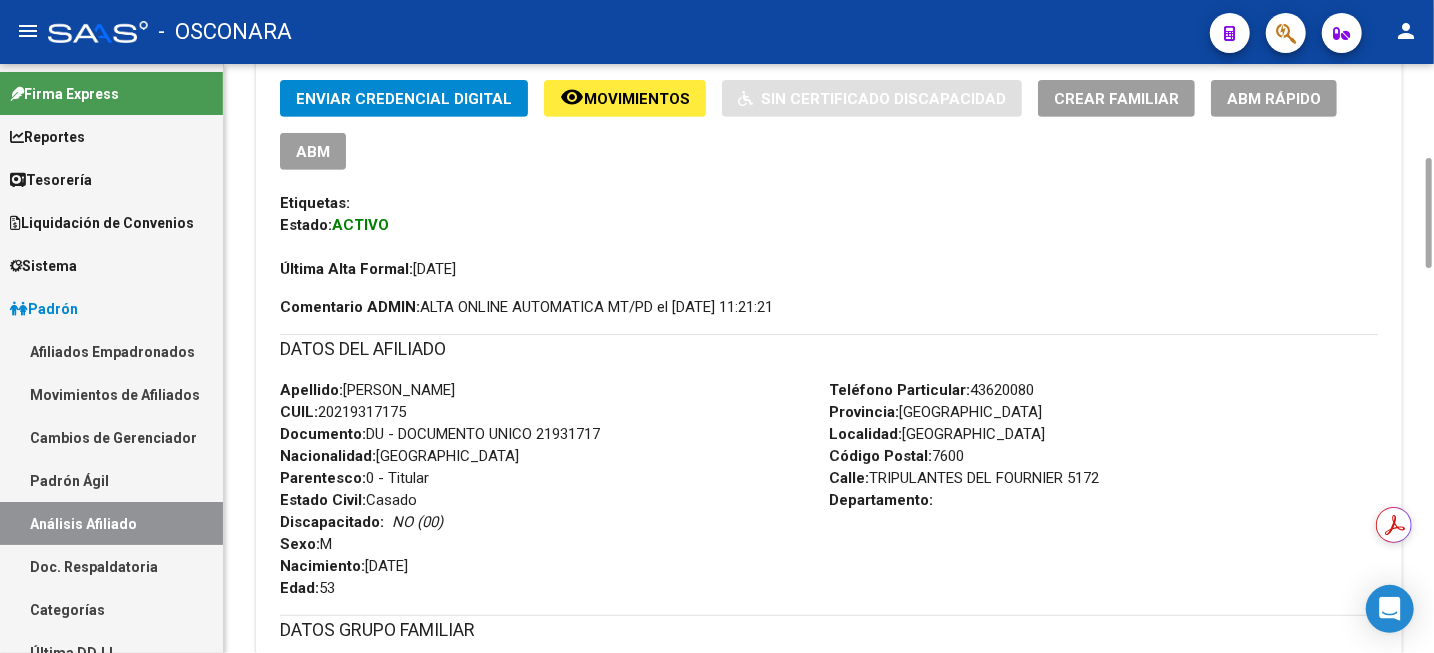 scroll, scrollTop: 500, scrollLeft: 0, axis: vertical 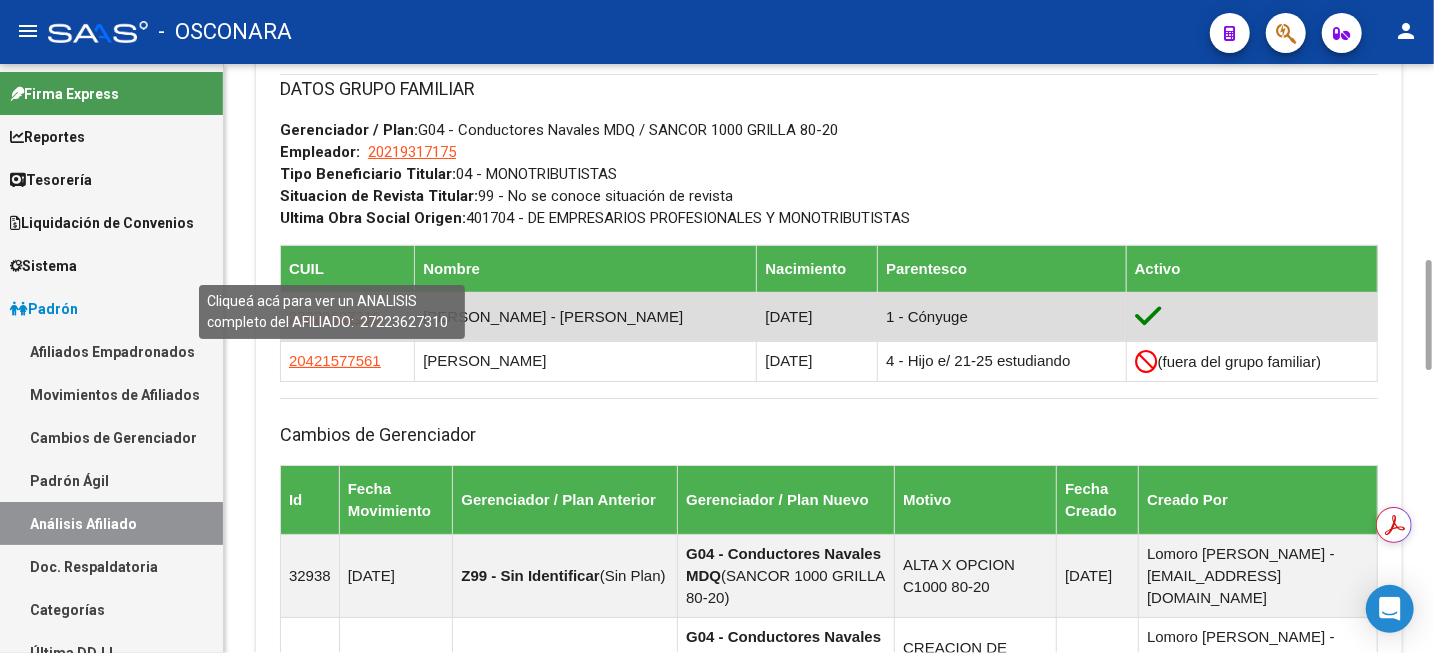 drag, startPoint x: 379, startPoint y: 265, endPoint x: 290, endPoint y: 261, distance: 89.08984 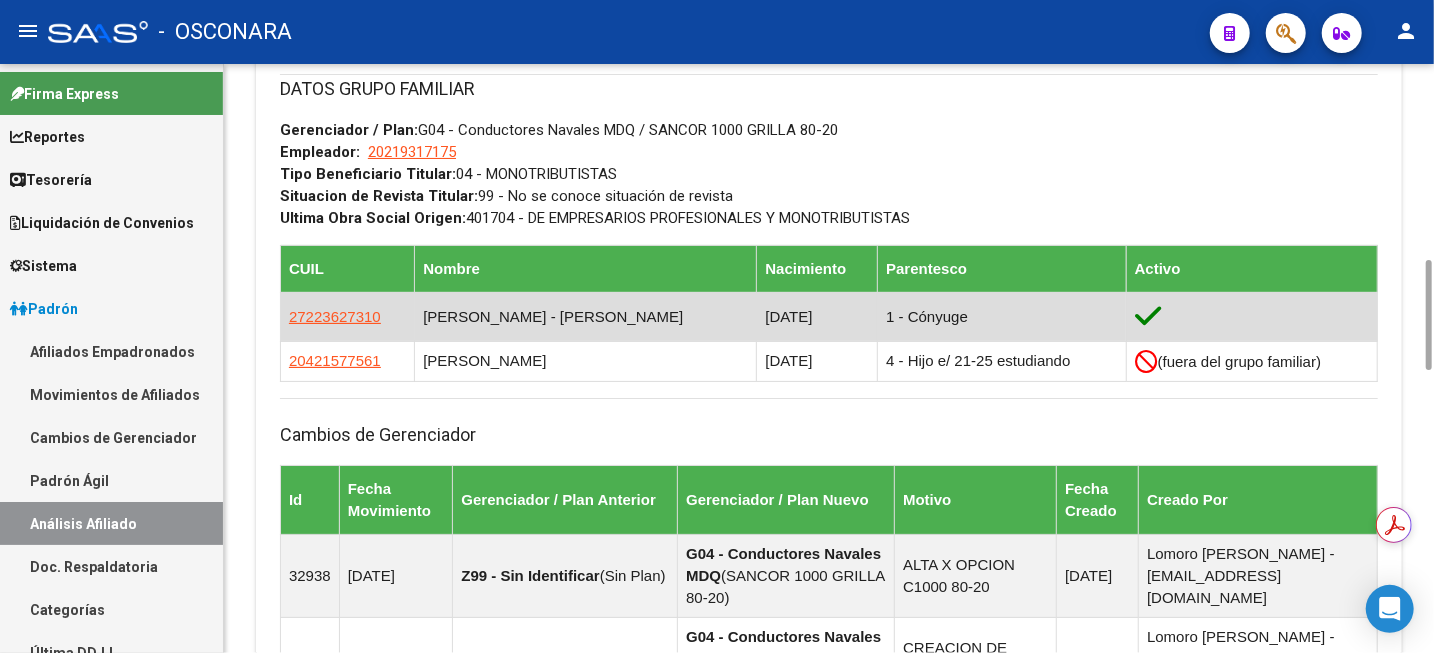 copy on "27223627310" 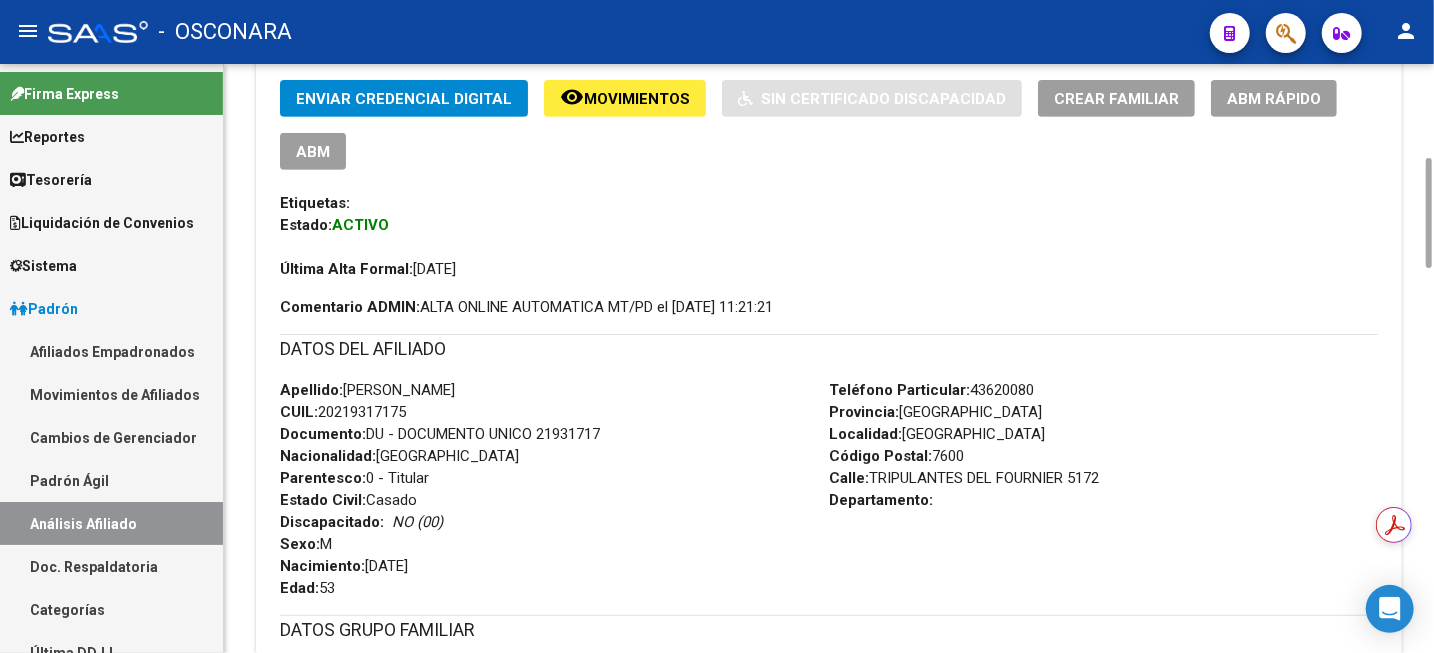 scroll, scrollTop: 750, scrollLeft: 0, axis: vertical 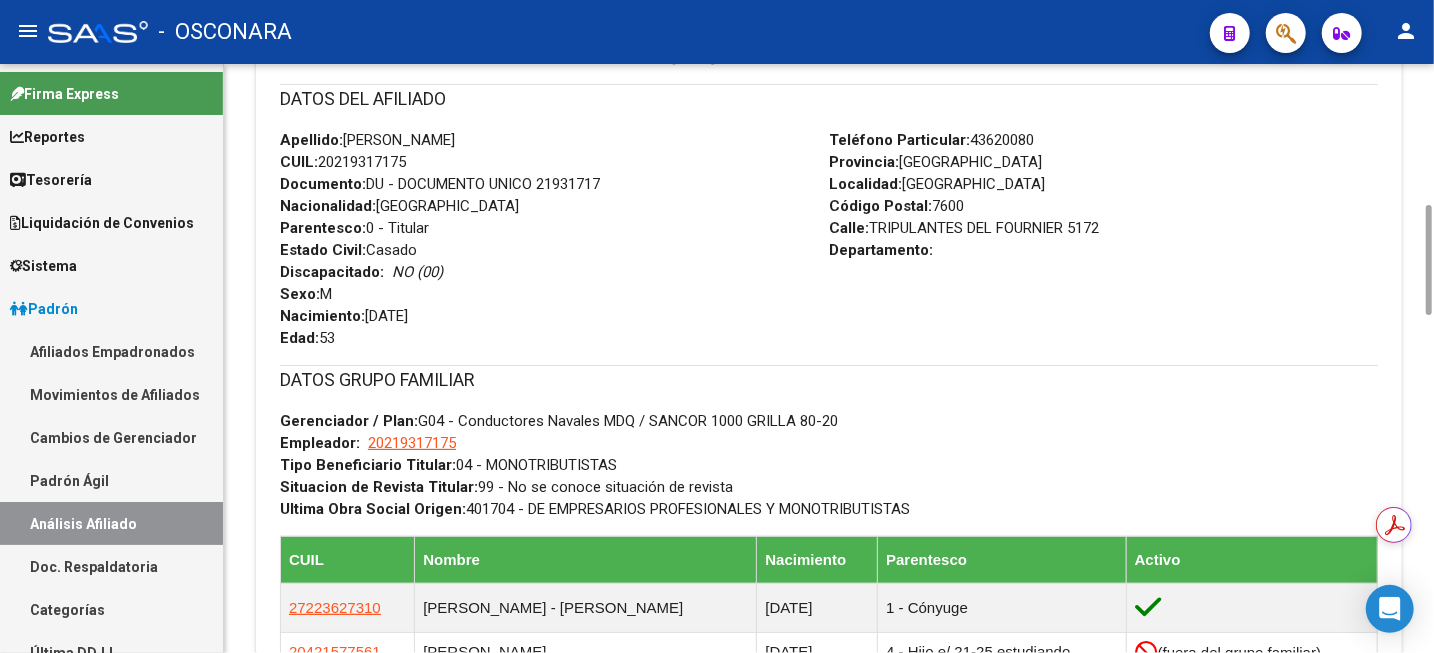 click on "Teléfono Particular:  [PHONE_NUMBER]             Provincia:  [GEOGRAPHIC_DATA] Localidad:  [GEOGRAPHIC_DATA]                                      Código Postal:  7600 Calle:  TRIPULANTES DEL FOURNIER 5172 Departamento:" at bounding box center (1103, 239) 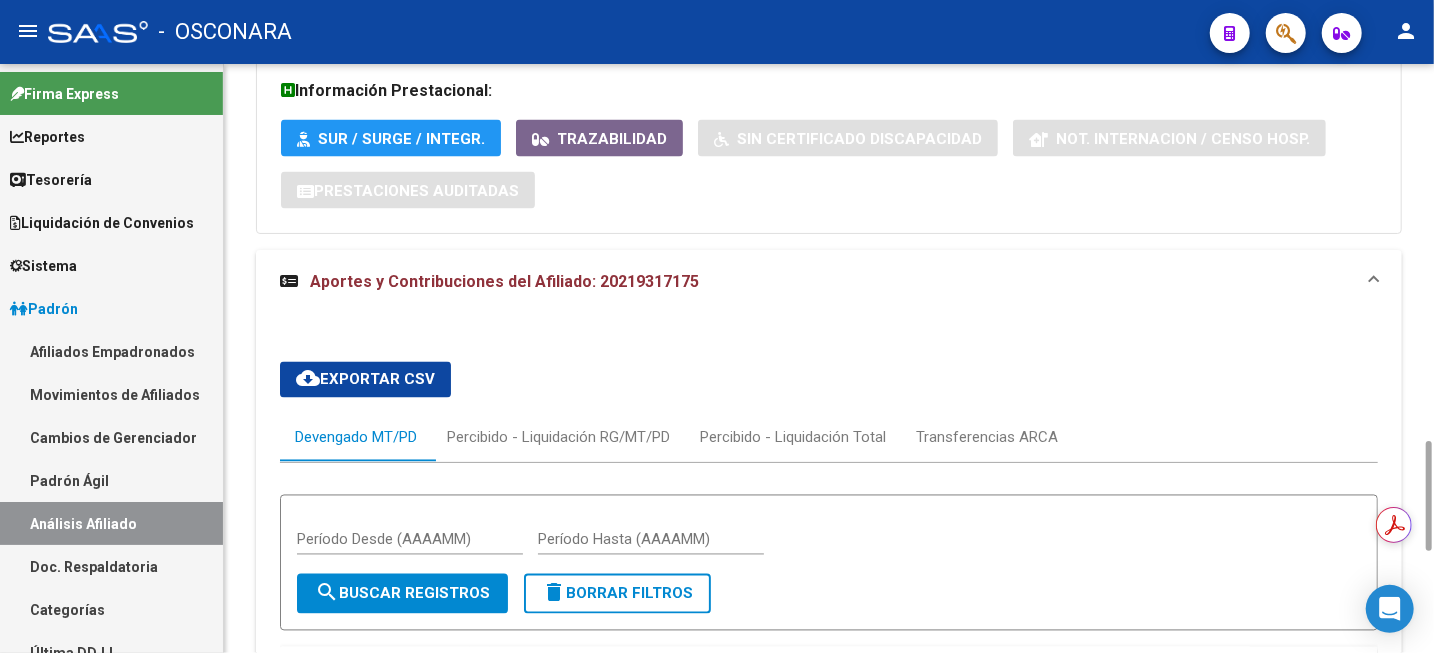 scroll, scrollTop: 2000, scrollLeft: 0, axis: vertical 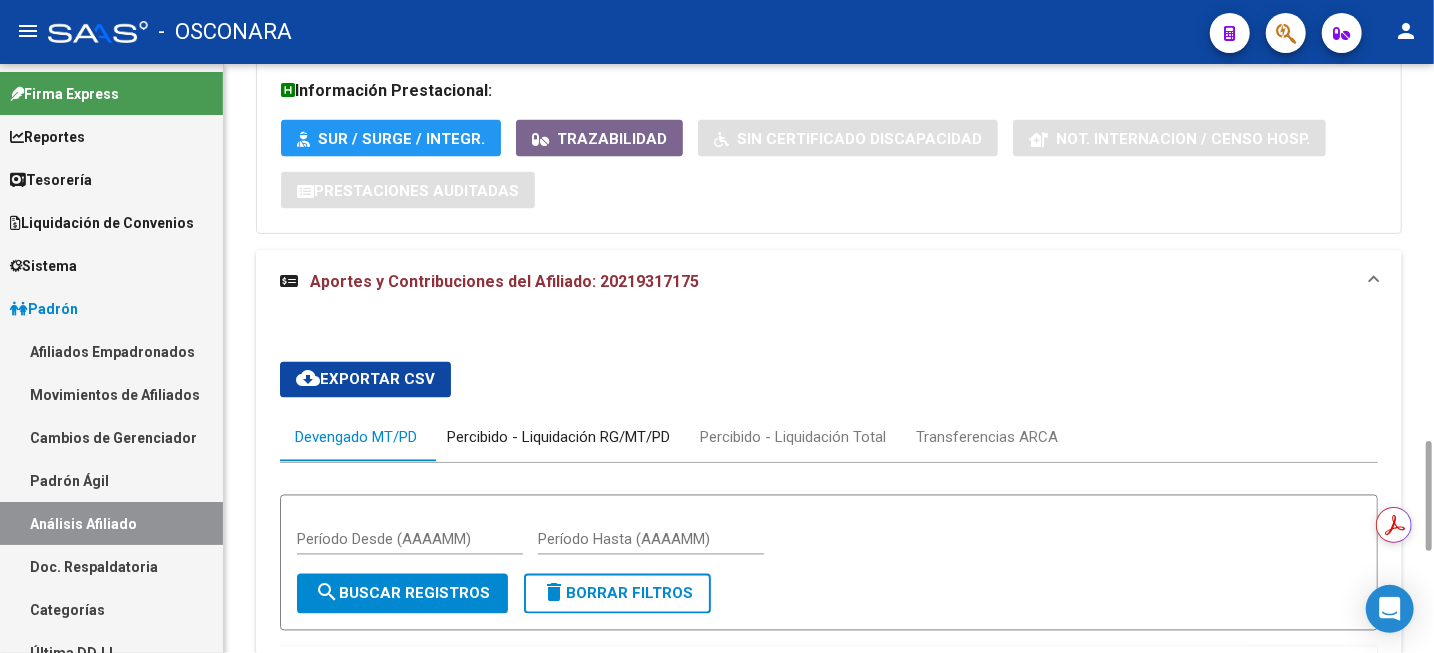click on "Percibido - Liquidación RG/MT/PD" at bounding box center [558, 438] 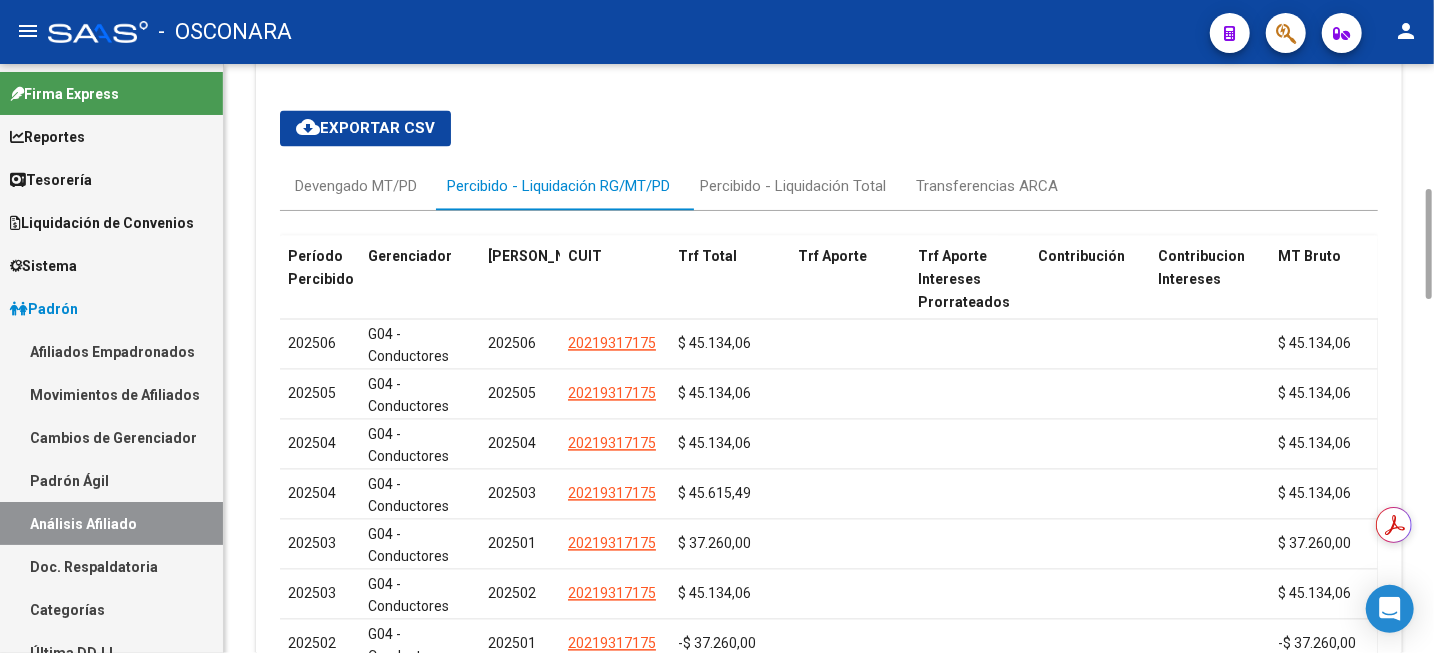 scroll, scrollTop: 2002, scrollLeft: 0, axis: vertical 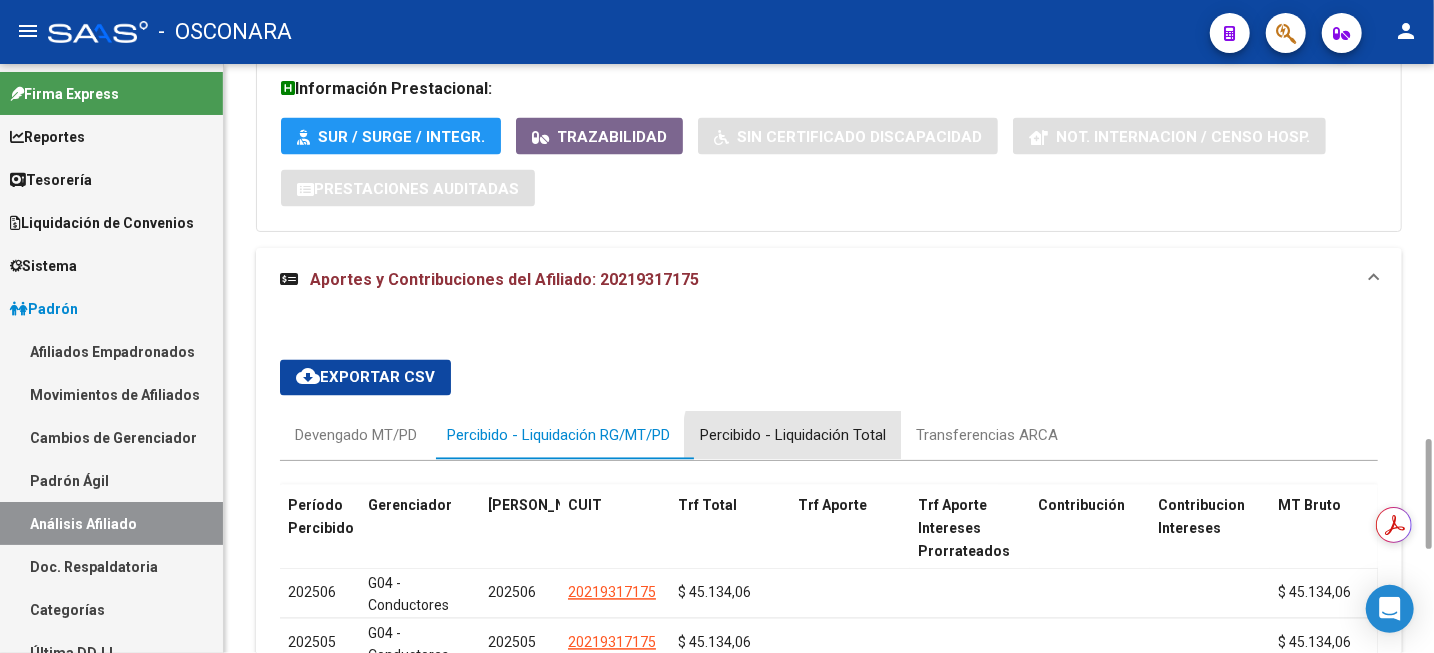 click on "Percibido - Liquidación Total" at bounding box center (793, 436) 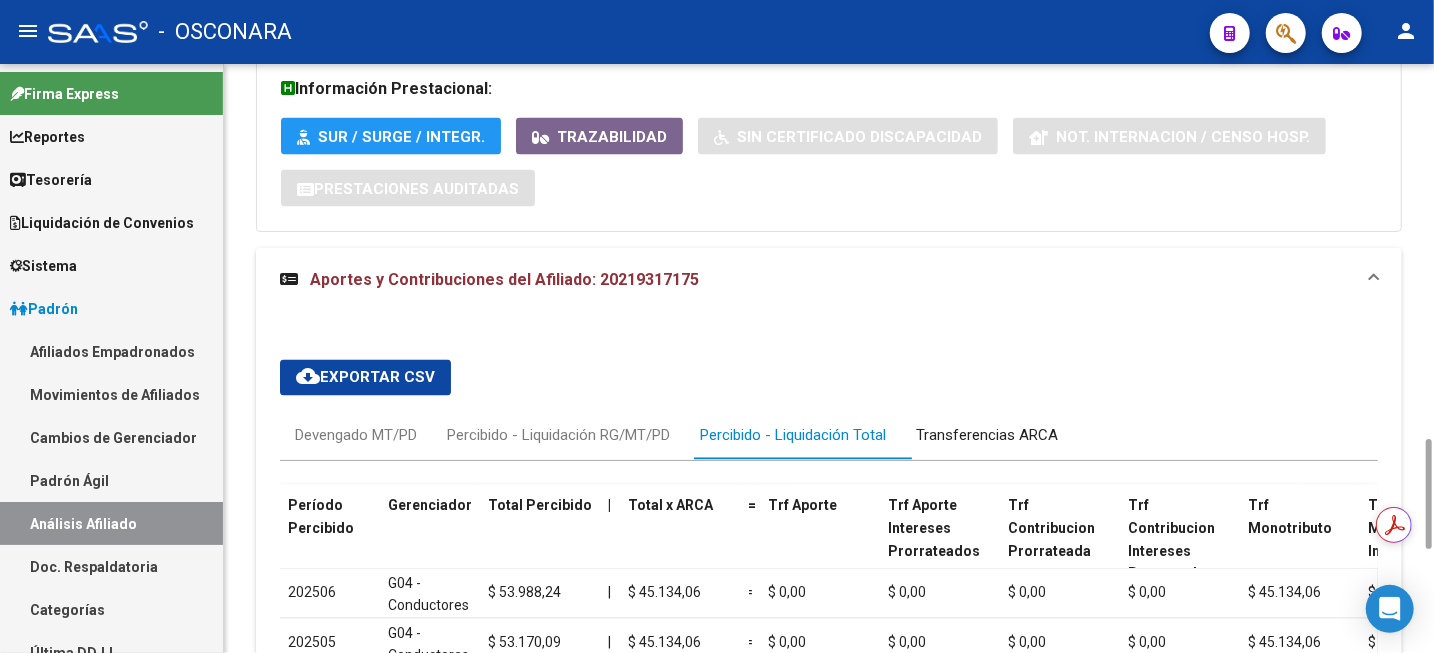 click on "Transferencias ARCA" at bounding box center (987, 436) 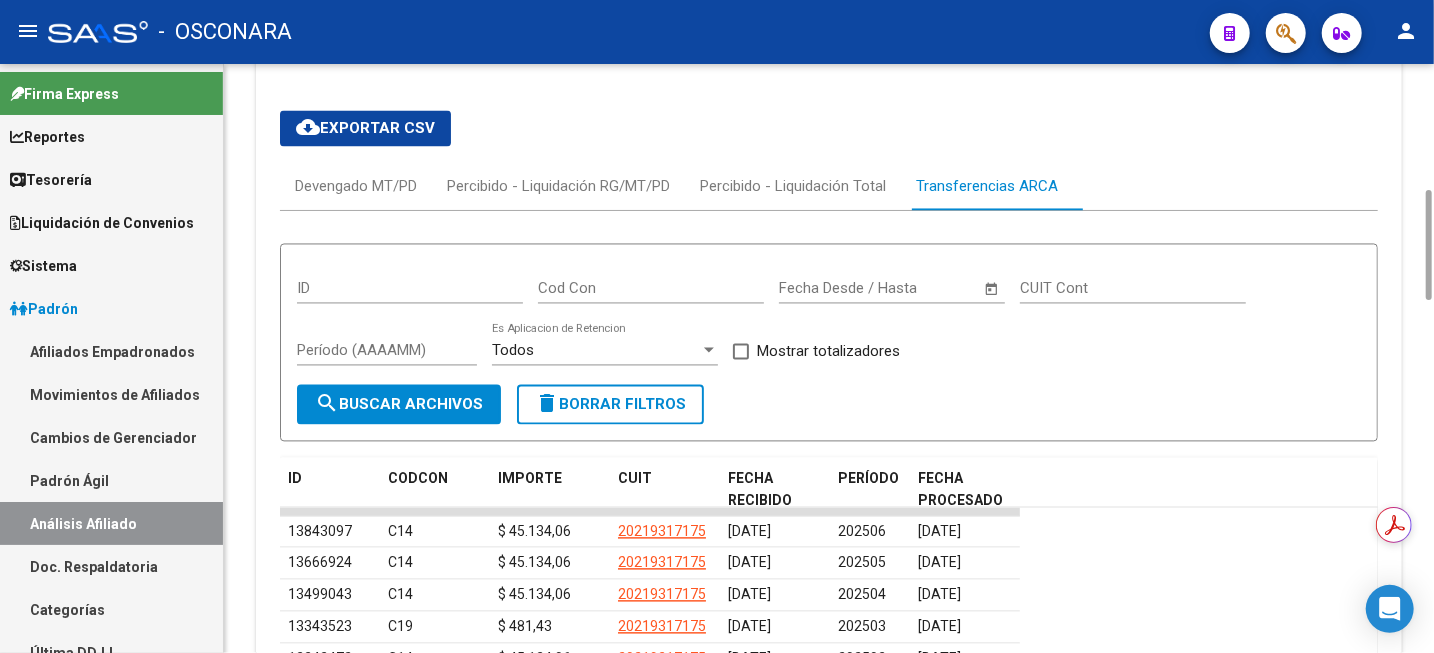scroll, scrollTop: 2002, scrollLeft: 0, axis: vertical 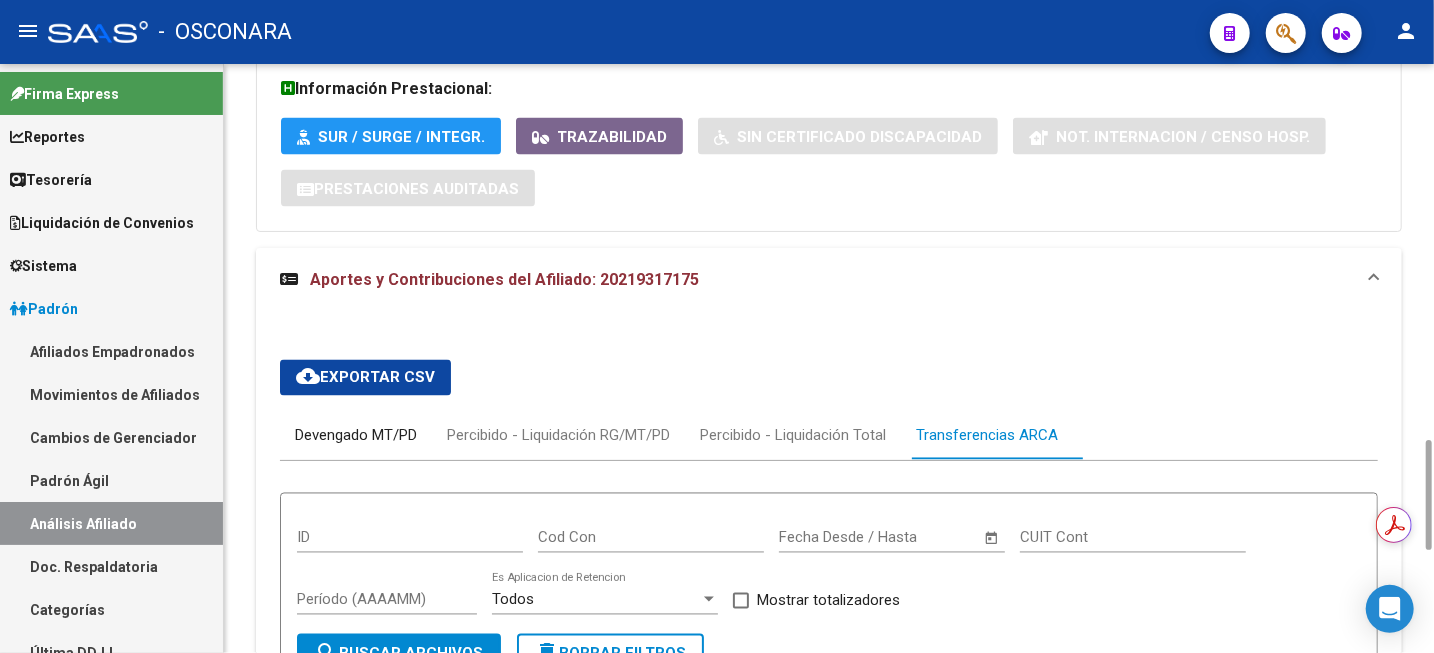 click on "Devengado MT/PD" at bounding box center (356, 436) 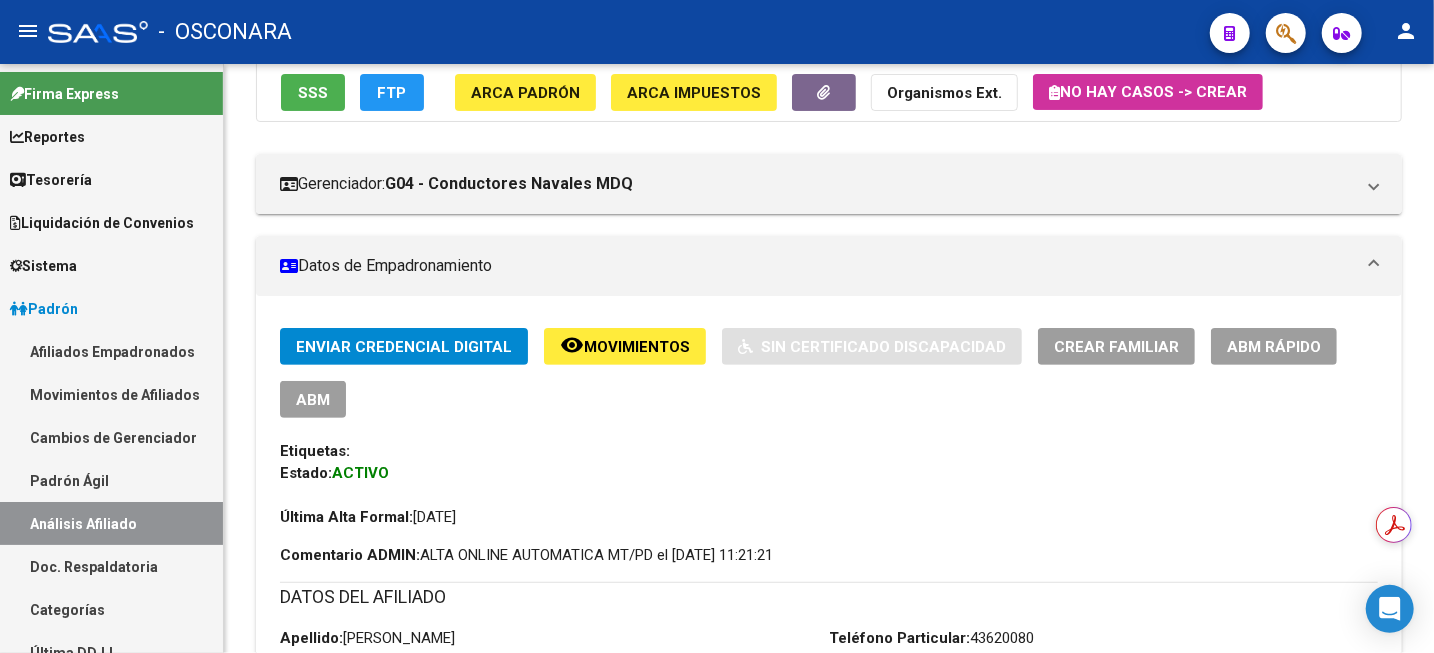 scroll, scrollTop: 2, scrollLeft: 0, axis: vertical 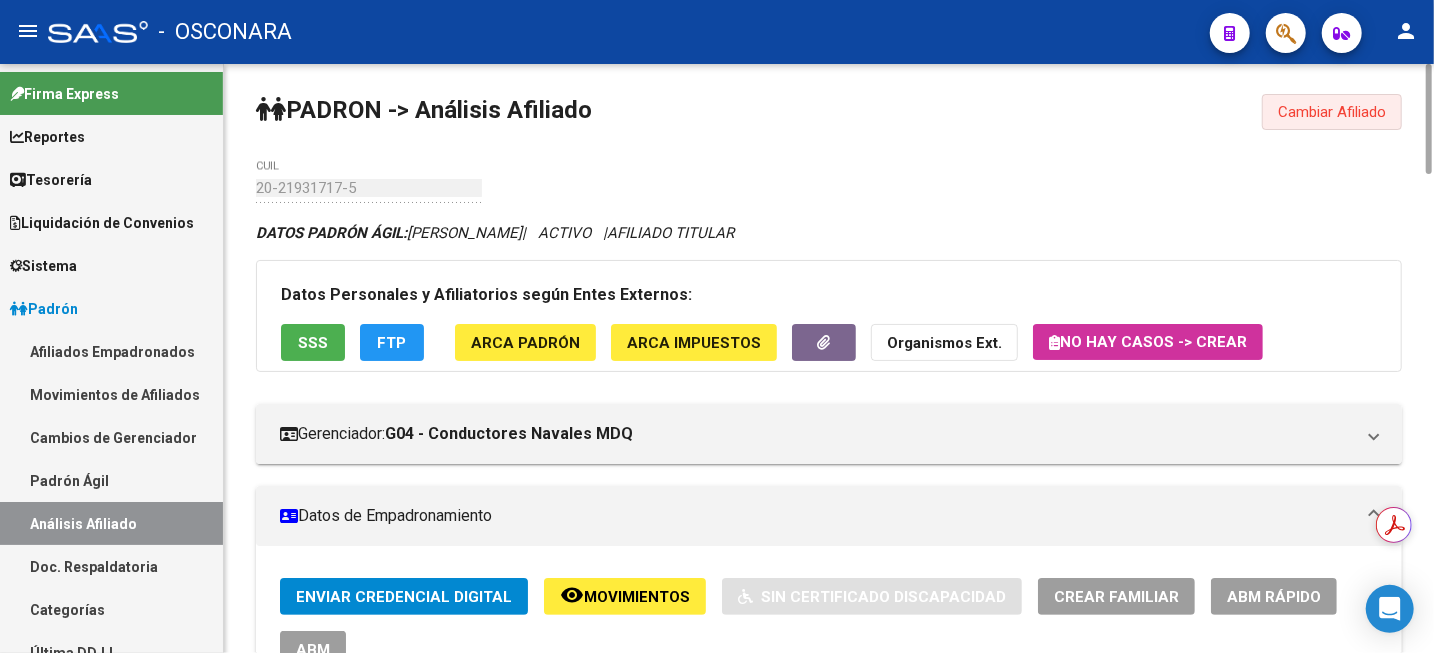 drag, startPoint x: 1355, startPoint y: 117, endPoint x: 1264, endPoint y: 143, distance: 94.641426 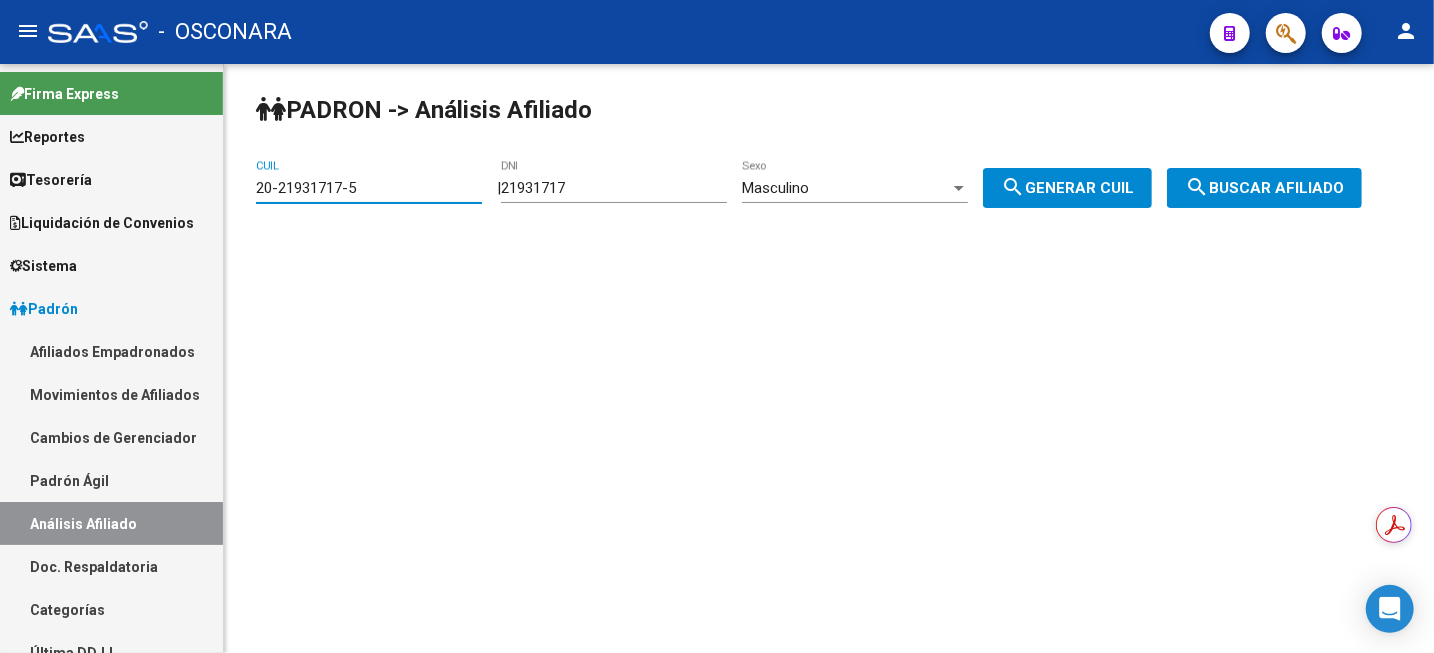 drag, startPoint x: 402, startPoint y: 188, endPoint x: 139, endPoint y: 152, distance: 265.45245 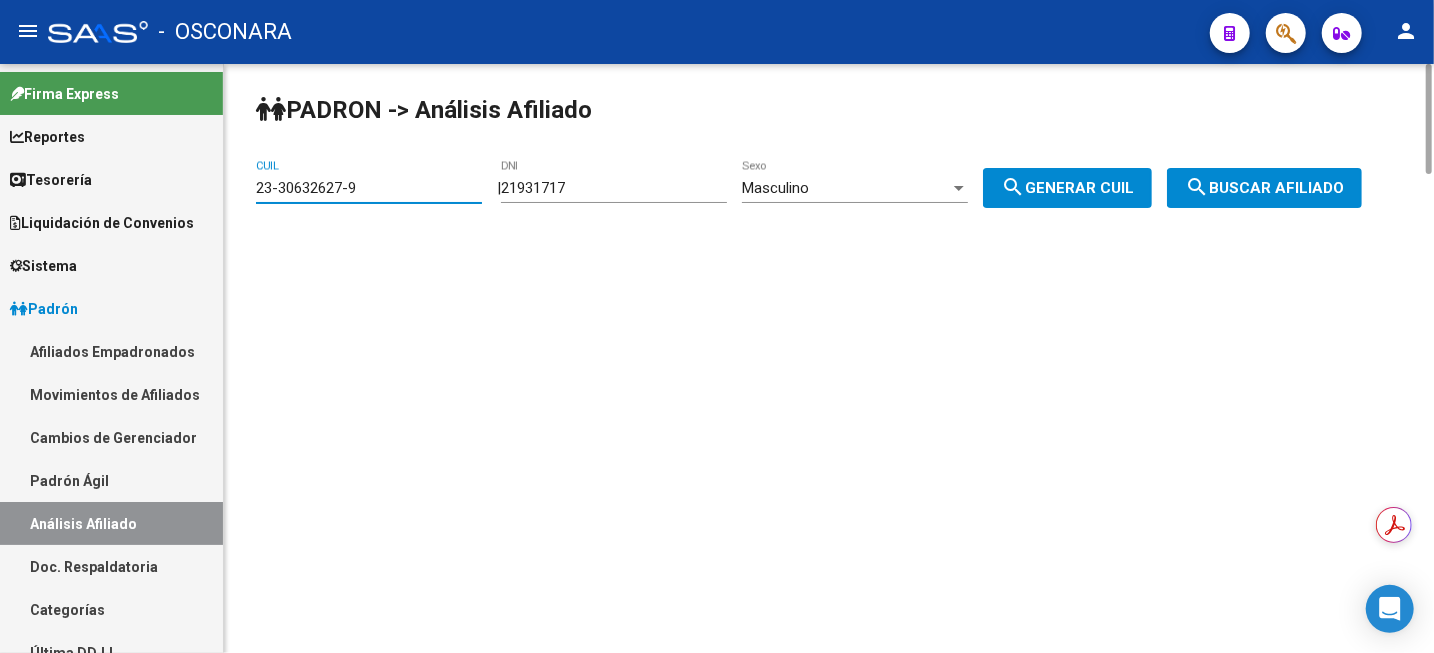 type on "23-30632627-9" 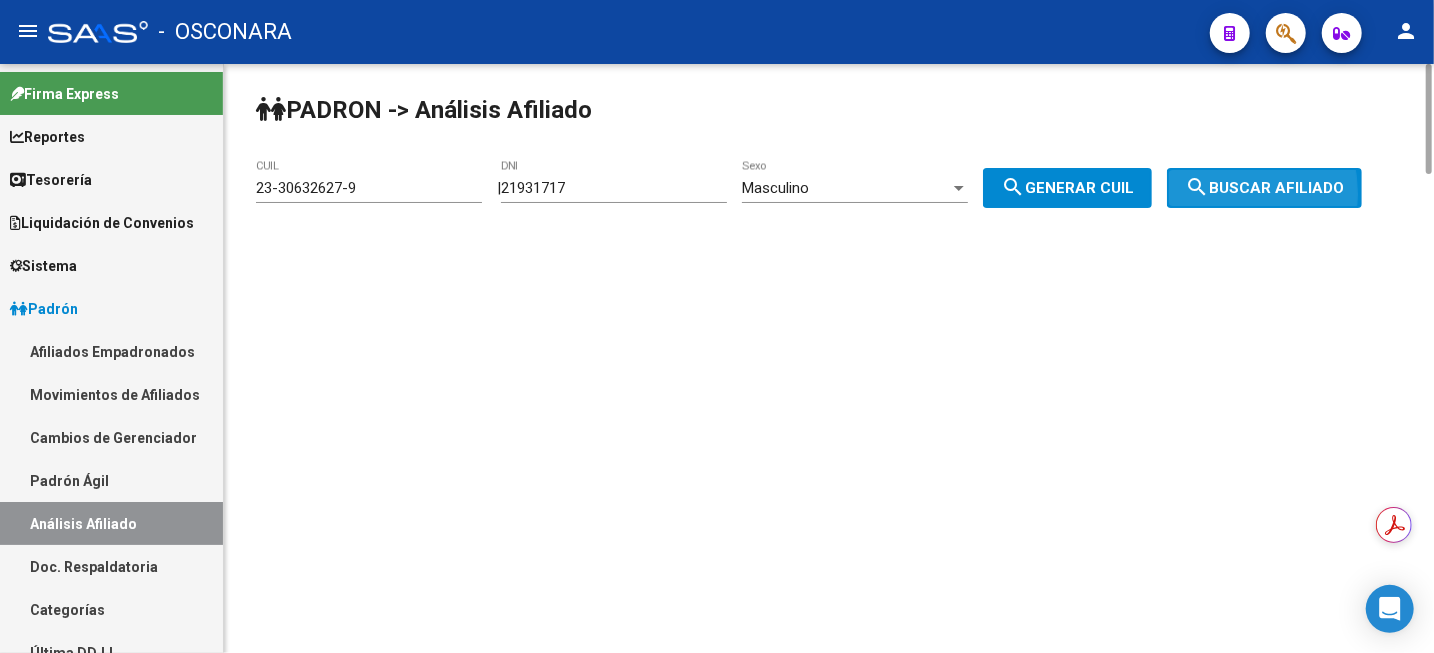 click on "search" 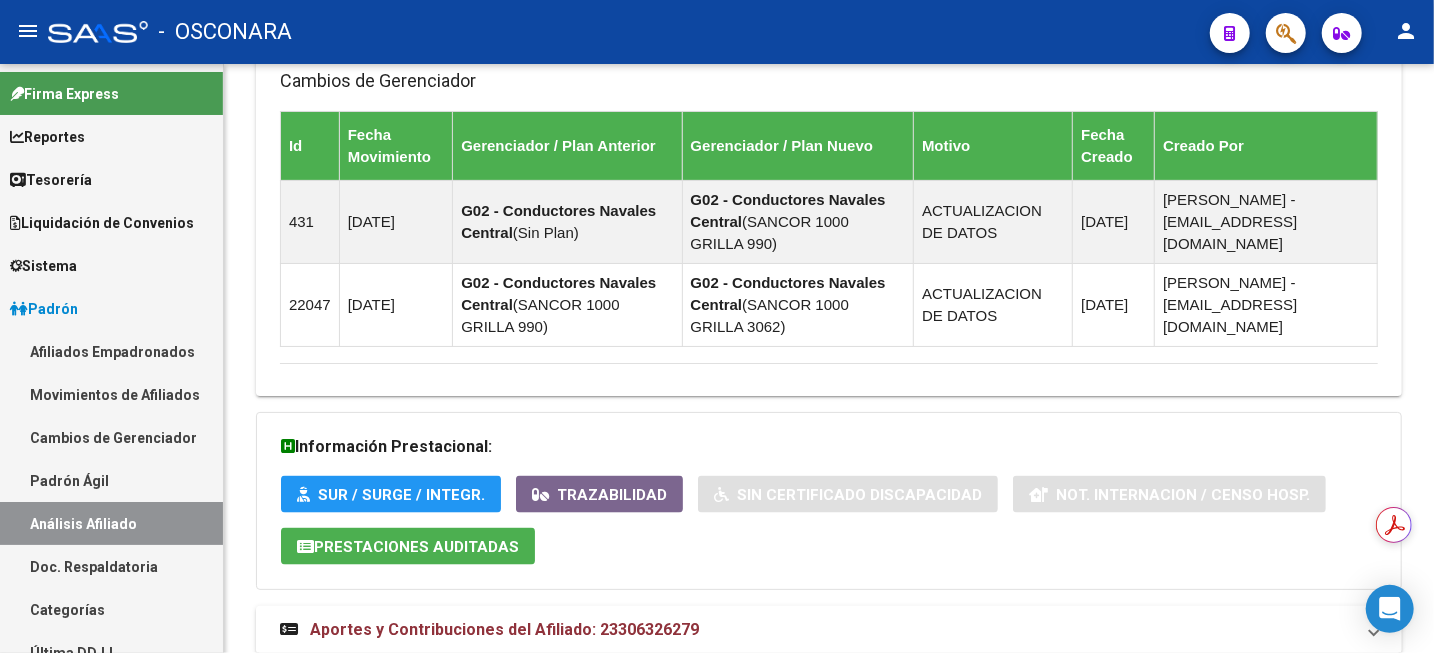 scroll, scrollTop: 1514, scrollLeft: 0, axis: vertical 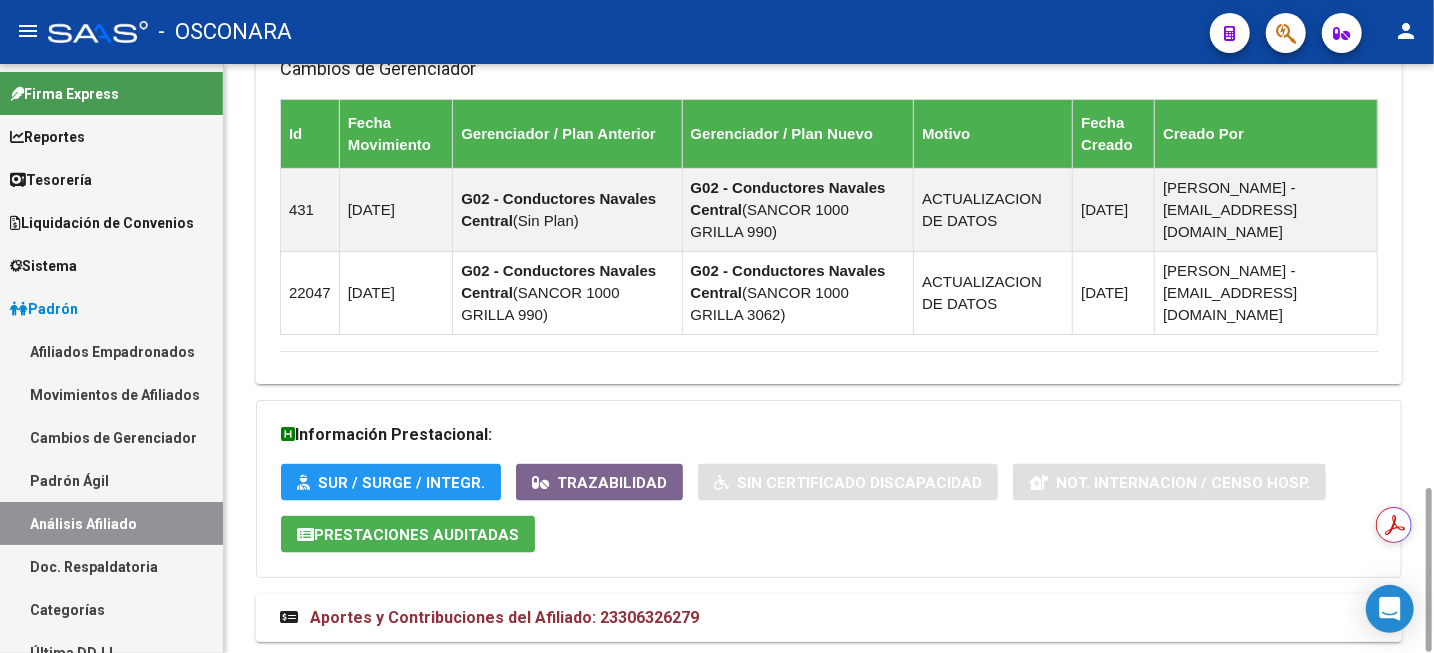 click on "Aportes y Contribuciones del Afiliado: 23306326279" at bounding box center (504, 617) 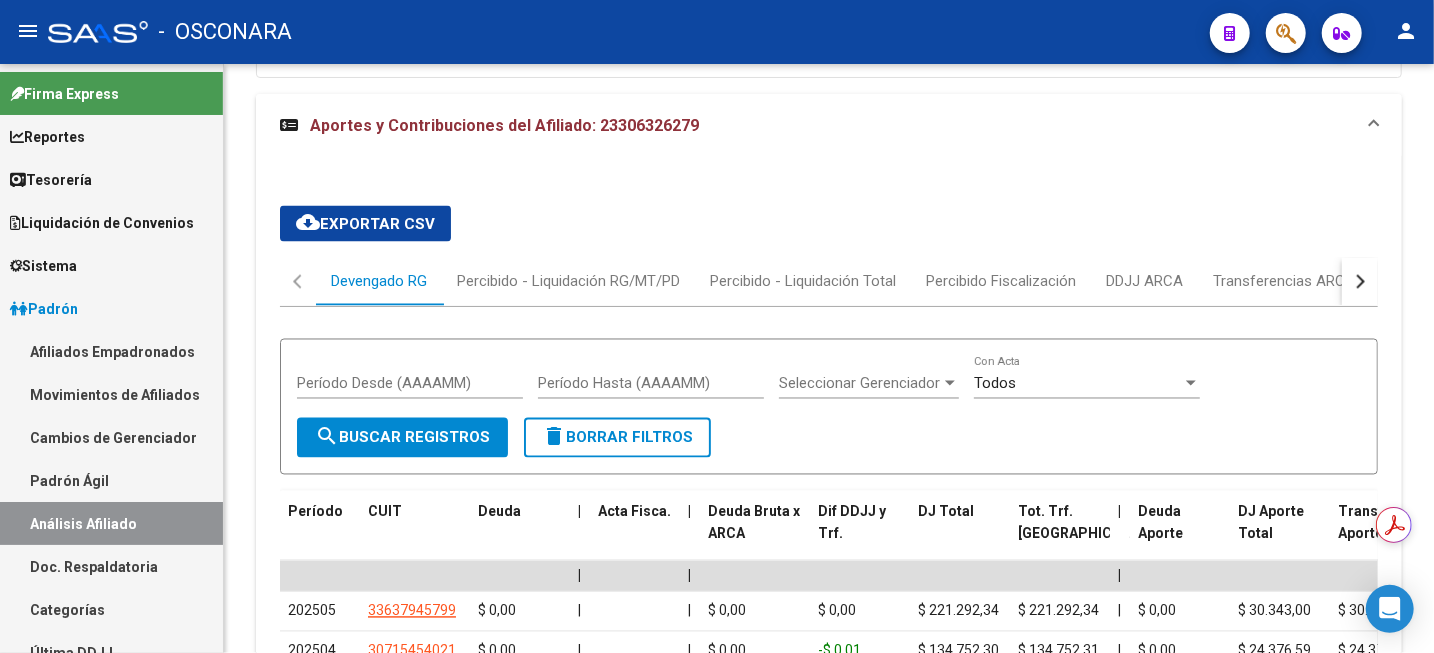 scroll, scrollTop: 2264, scrollLeft: 0, axis: vertical 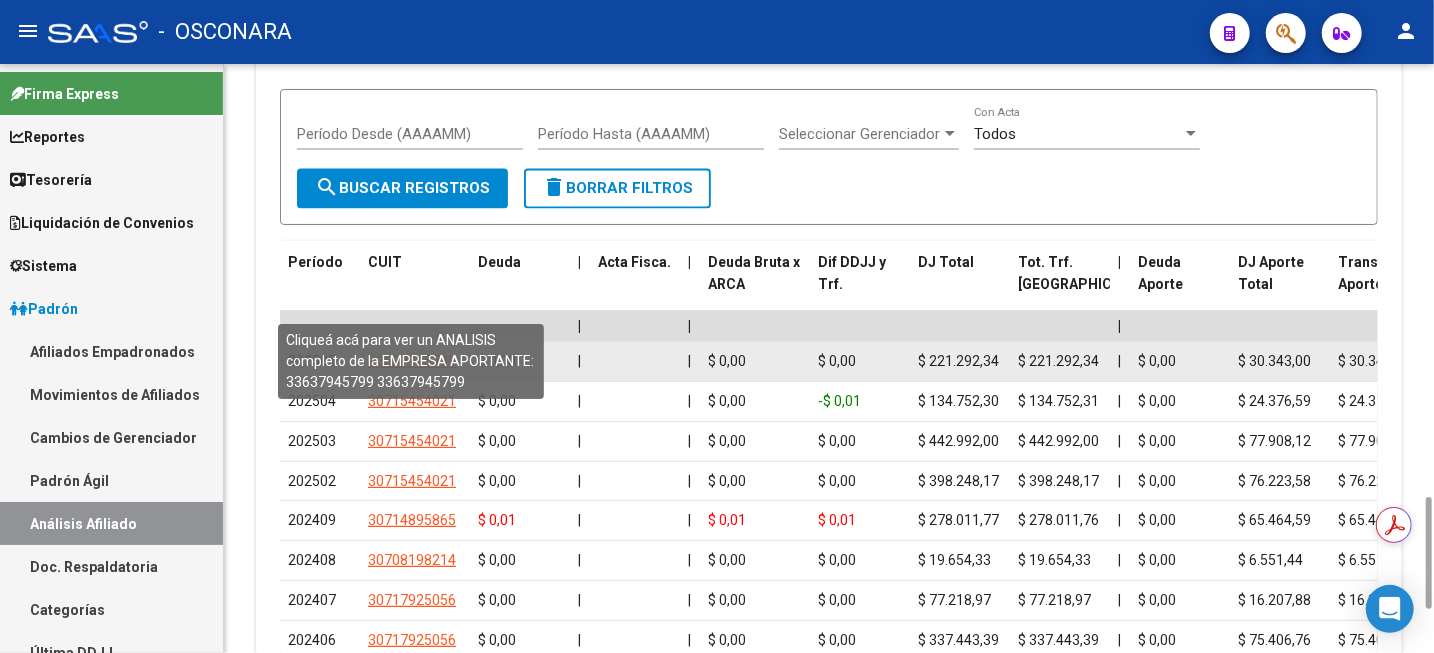 click on "33637945799" 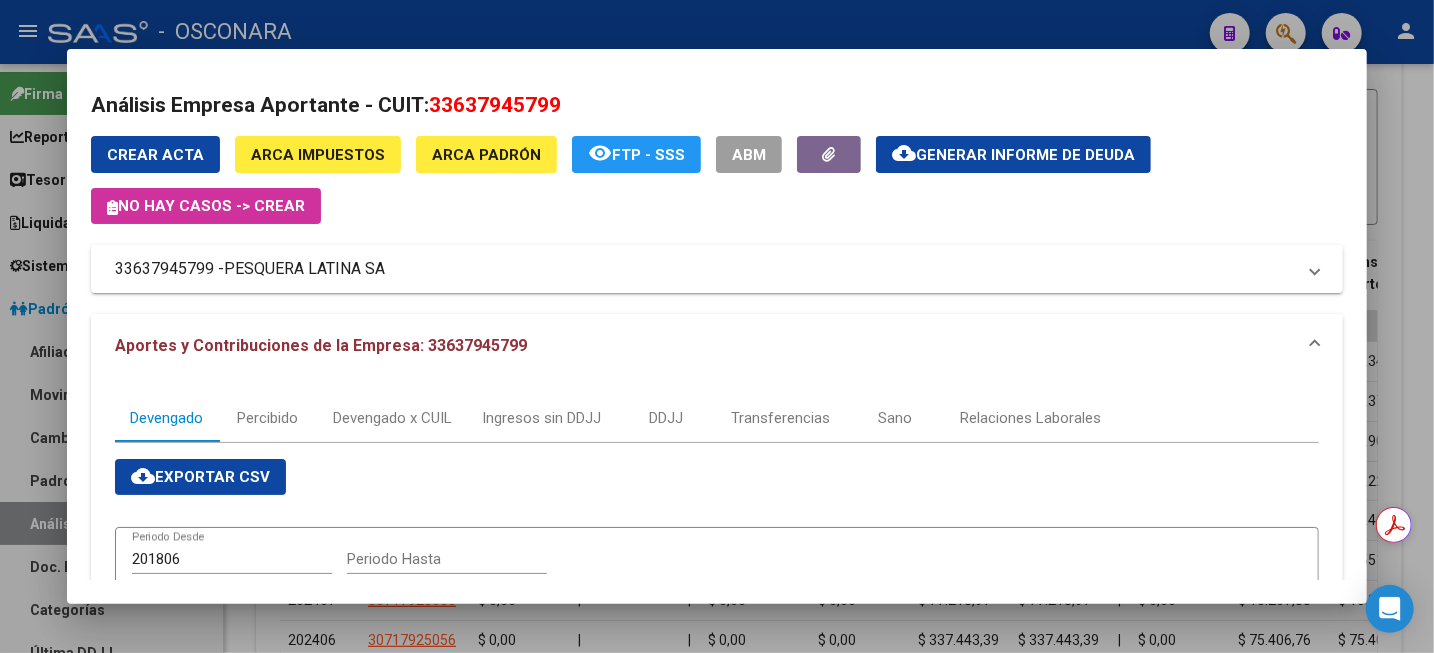 click at bounding box center [717, 326] 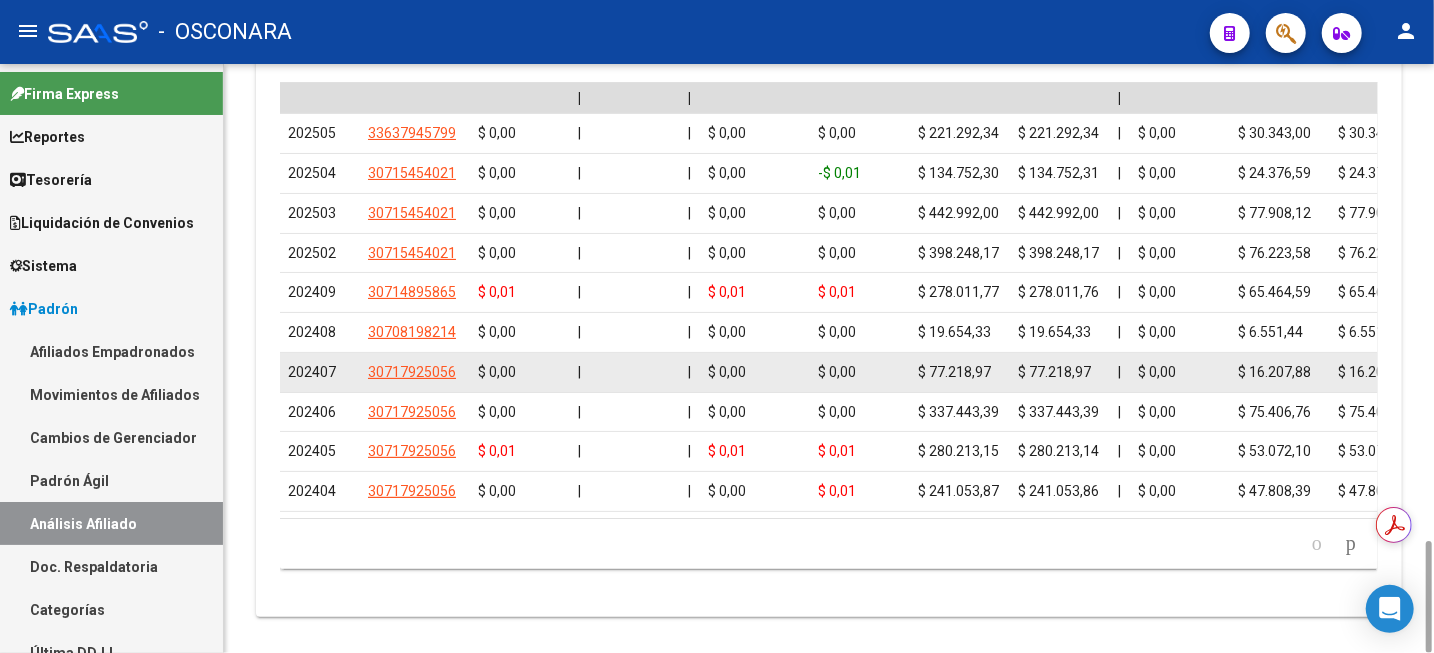 scroll, scrollTop: 2242, scrollLeft: 0, axis: vertical 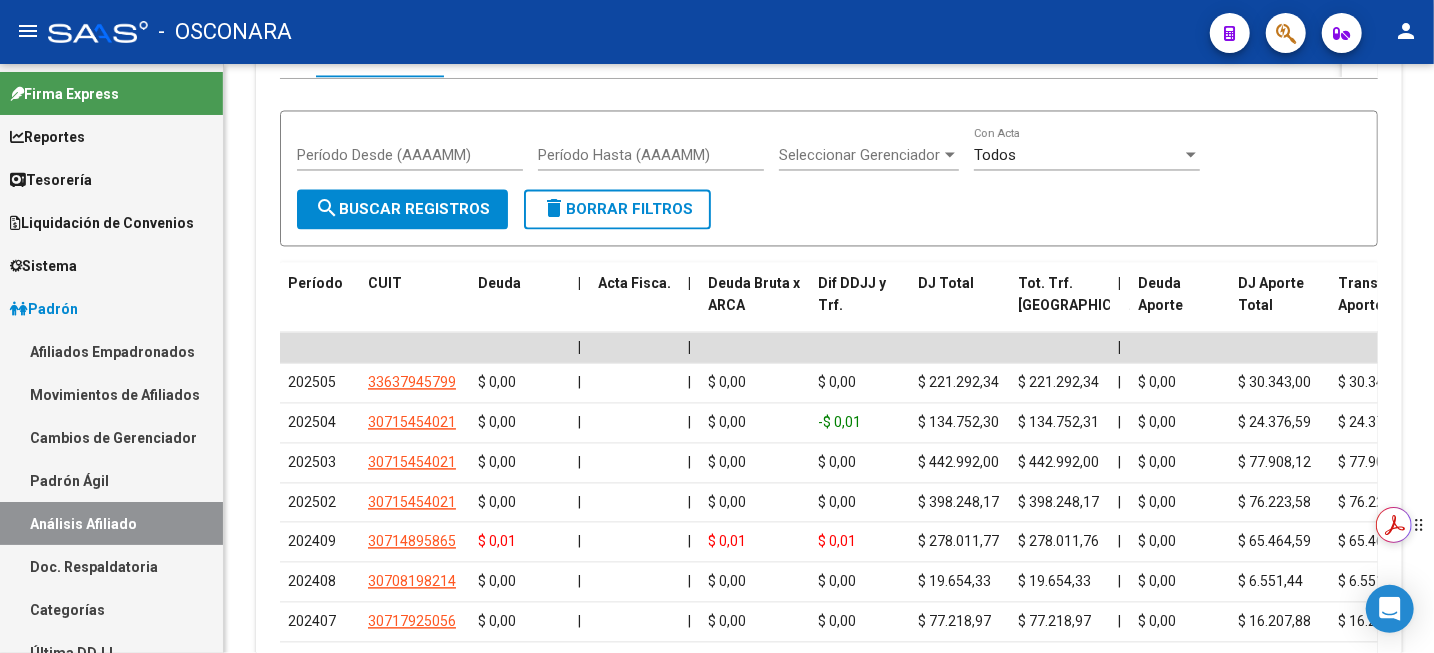 click on "Obtén resúmenes e información clave con el Asistente de IA
con tecnología de Adobe Acrobat" at bounding box center (1405, 525) 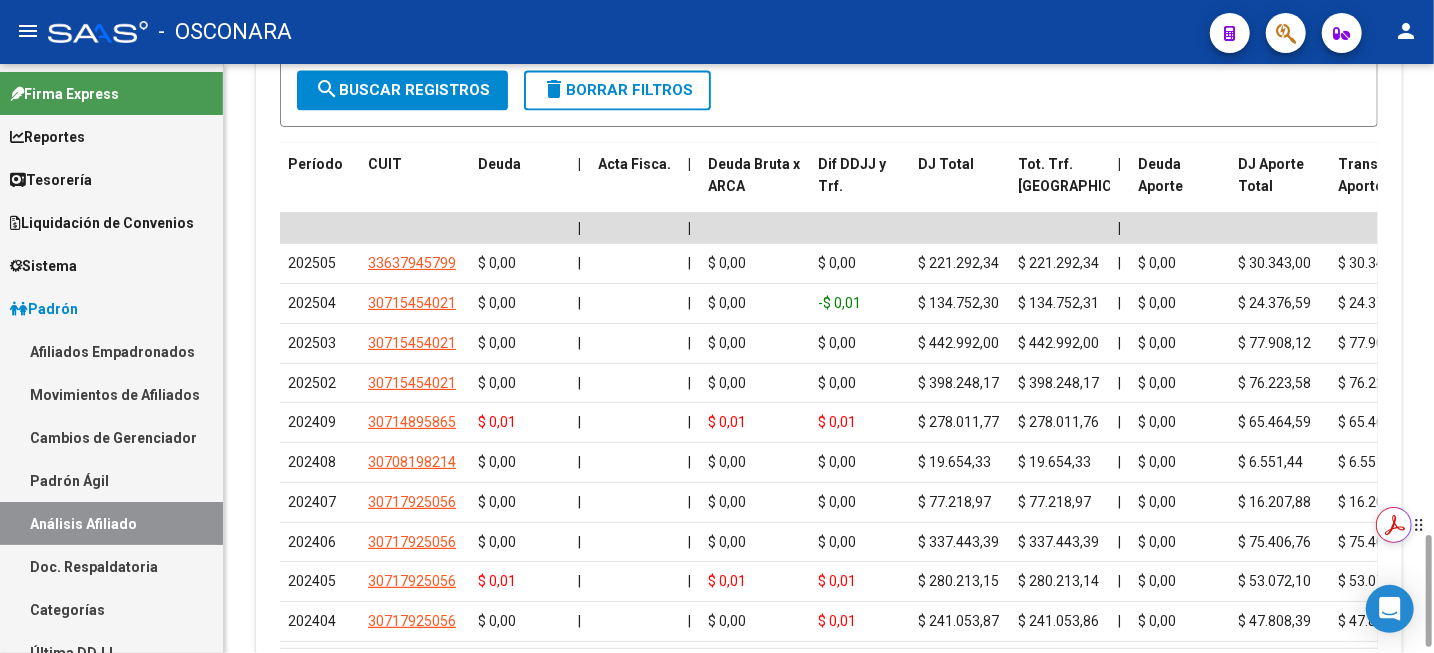 scroll, scrollTop: 2378, scrollLeft: 0, axis: vertical 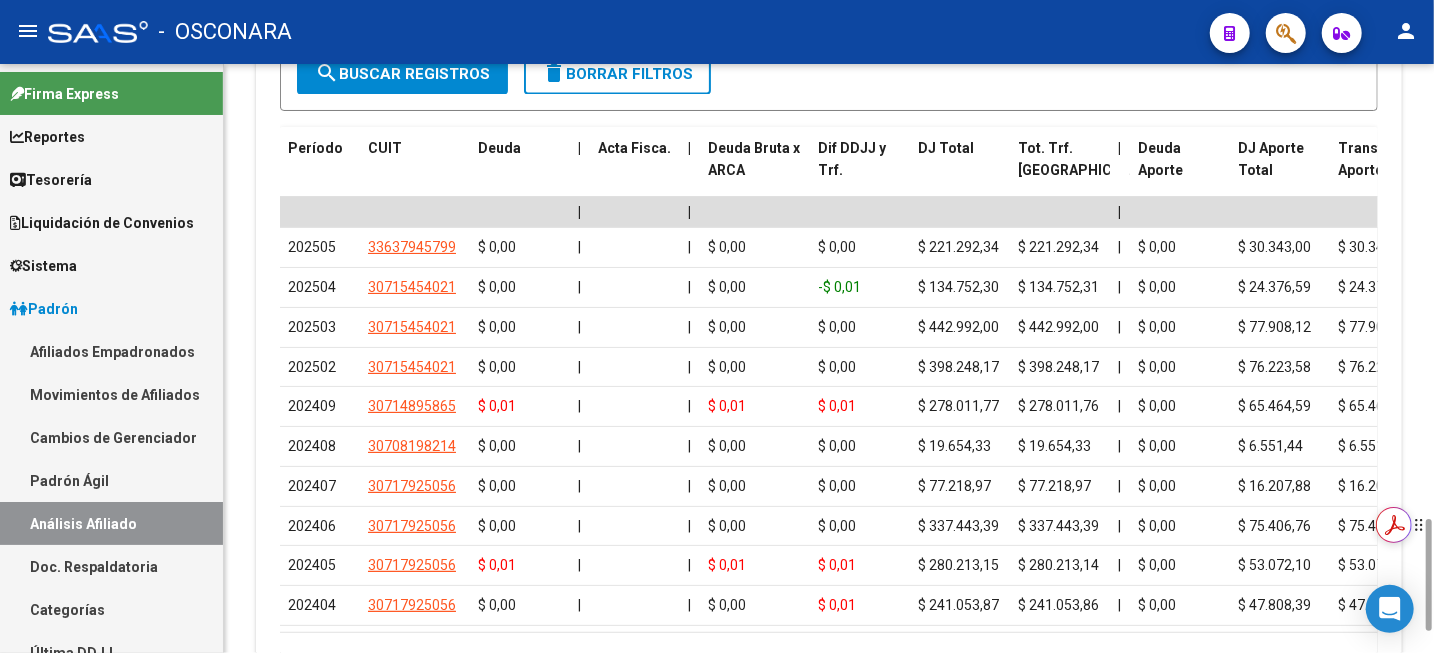 drag, startPoint x: 1427, startPoint y: 503, endPoint x: 1429, endPoint y: 530, distance: 27.073973 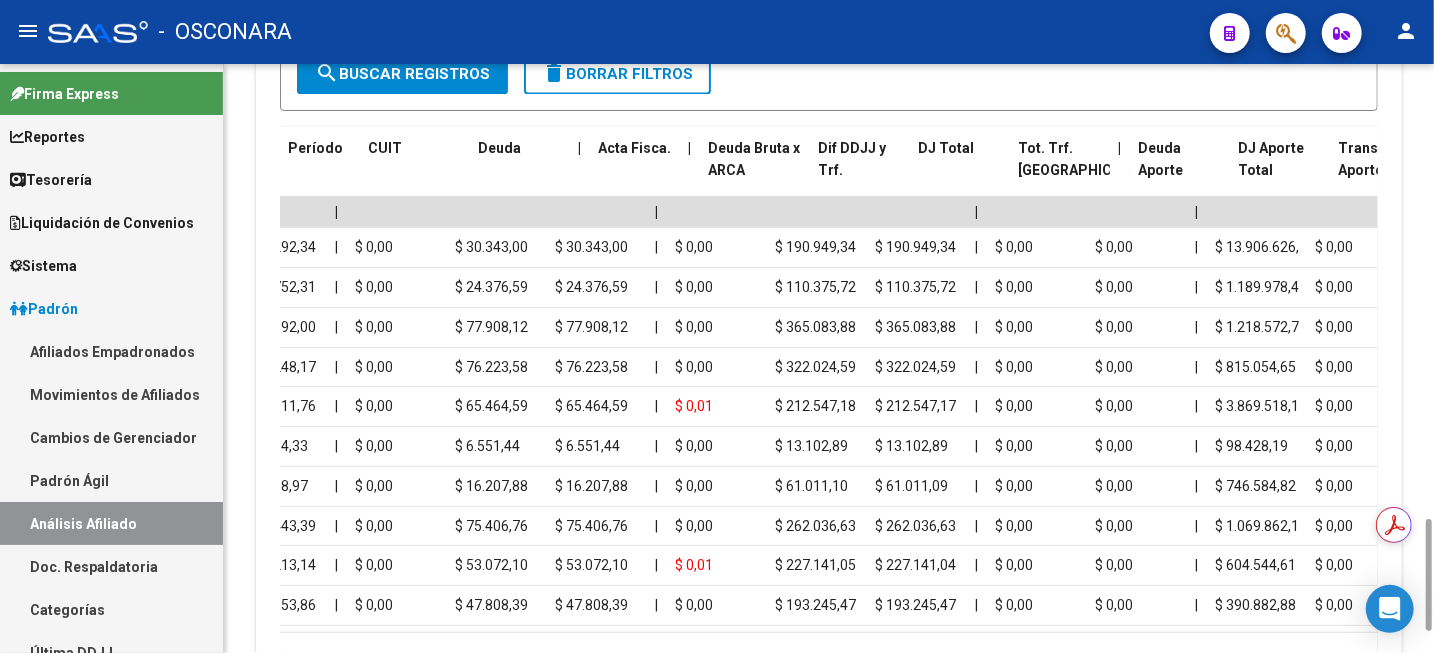 scroll, scrollTop: 0, scrollLeft: 0, axis: both 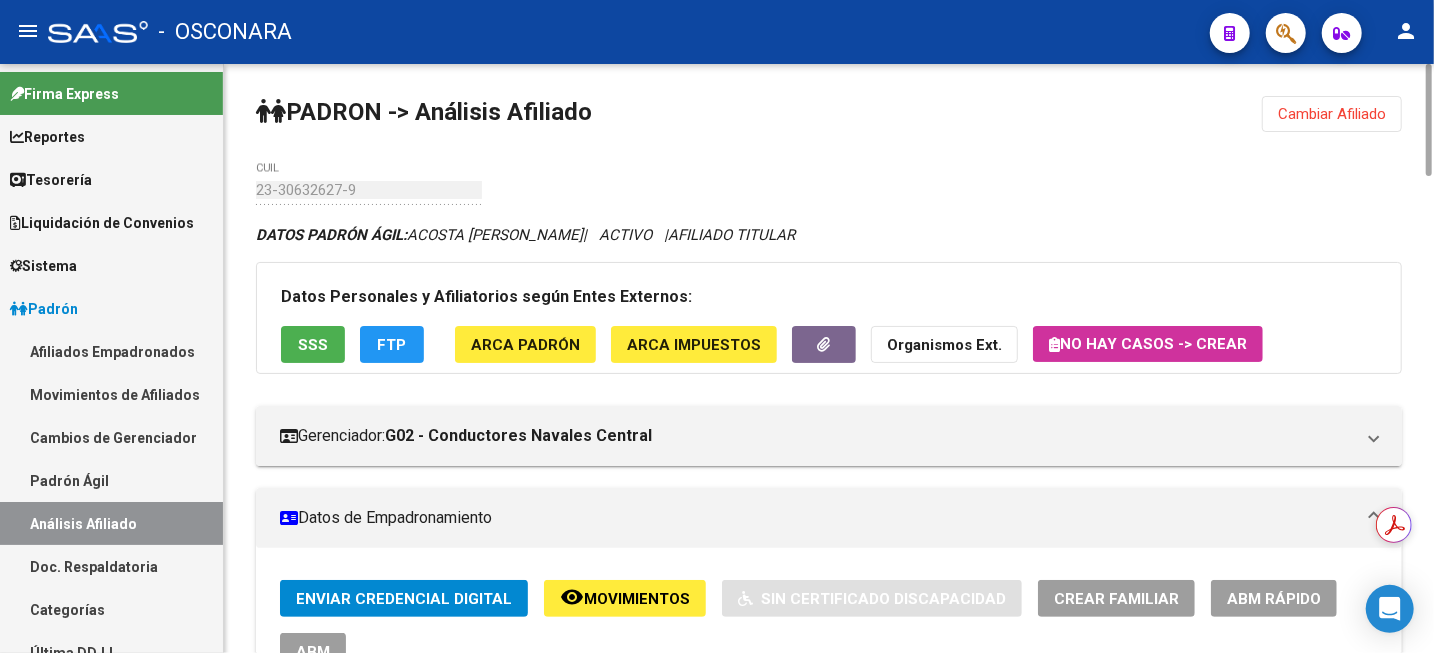 drag, startPoint x: 1424, startPoint y: 134, endPoint x: 1430, endPoint y: 50, distance: 84.21401 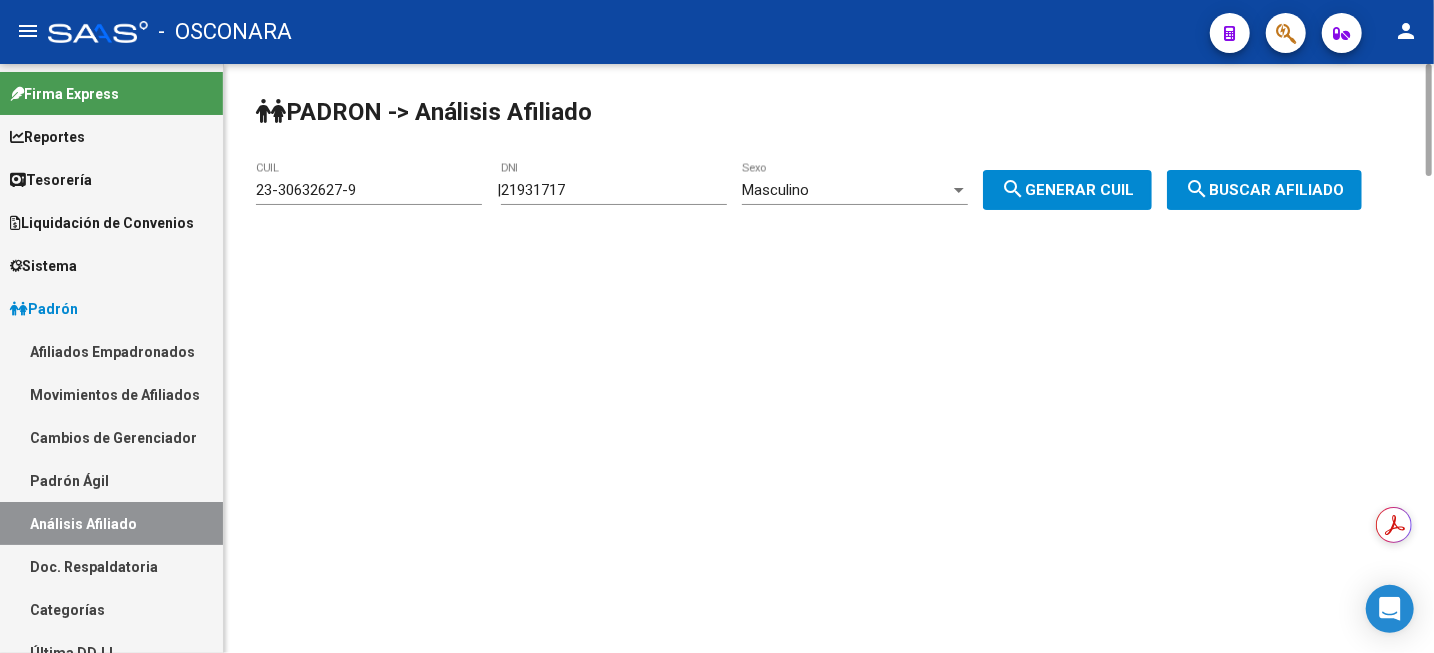 click on "21931717" at bounding box center [614, 190] 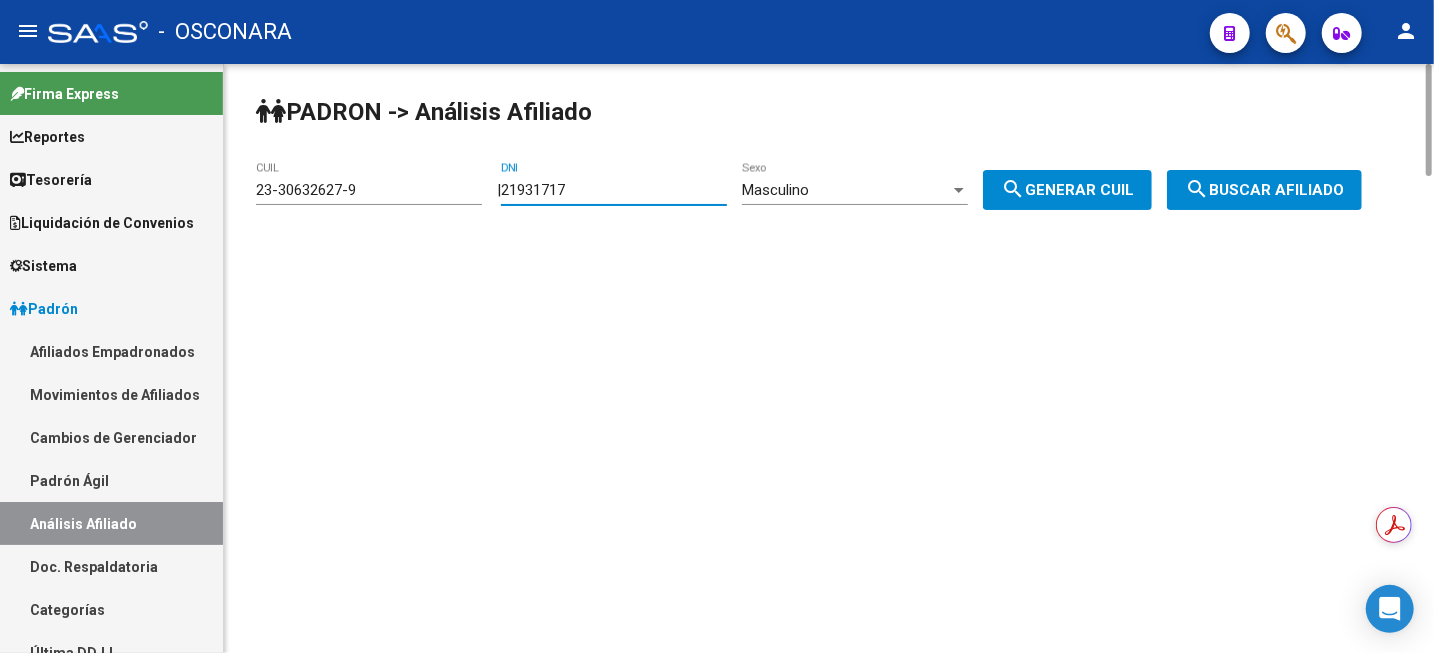 click on "21931717" at bounding box center (614, 190) 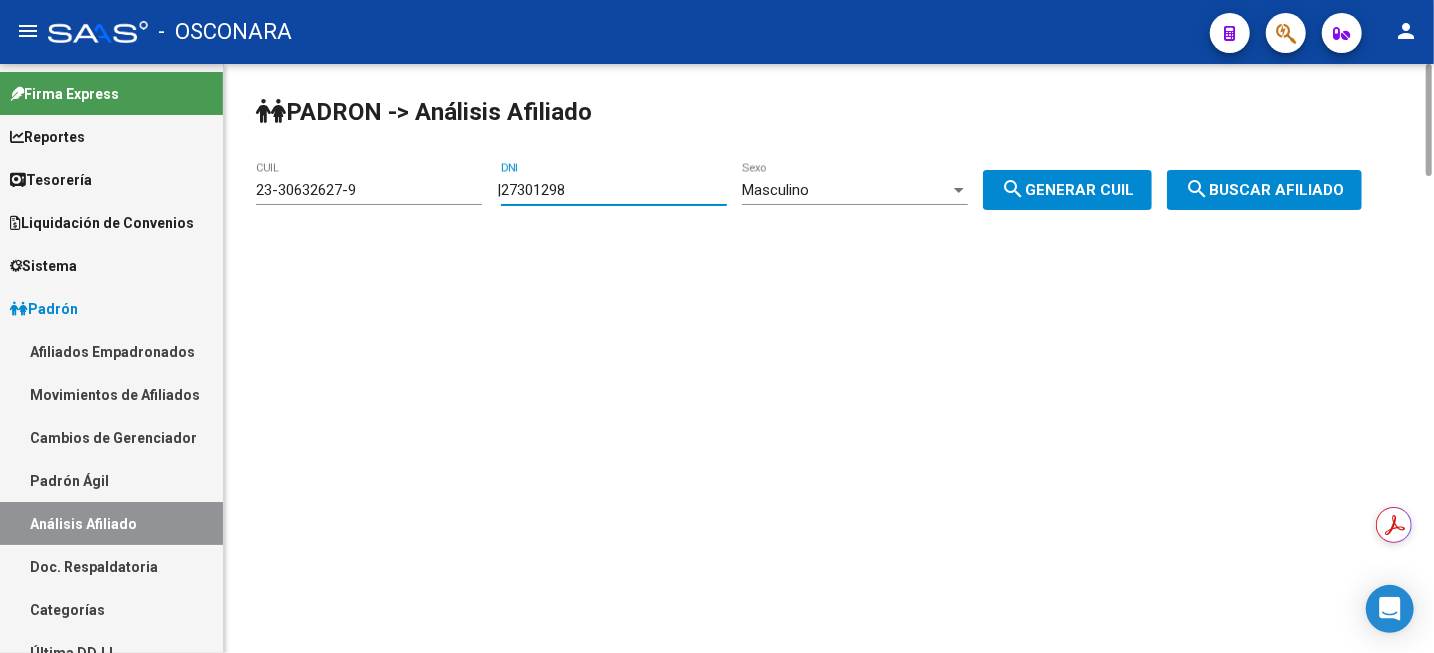 type on "27301298" 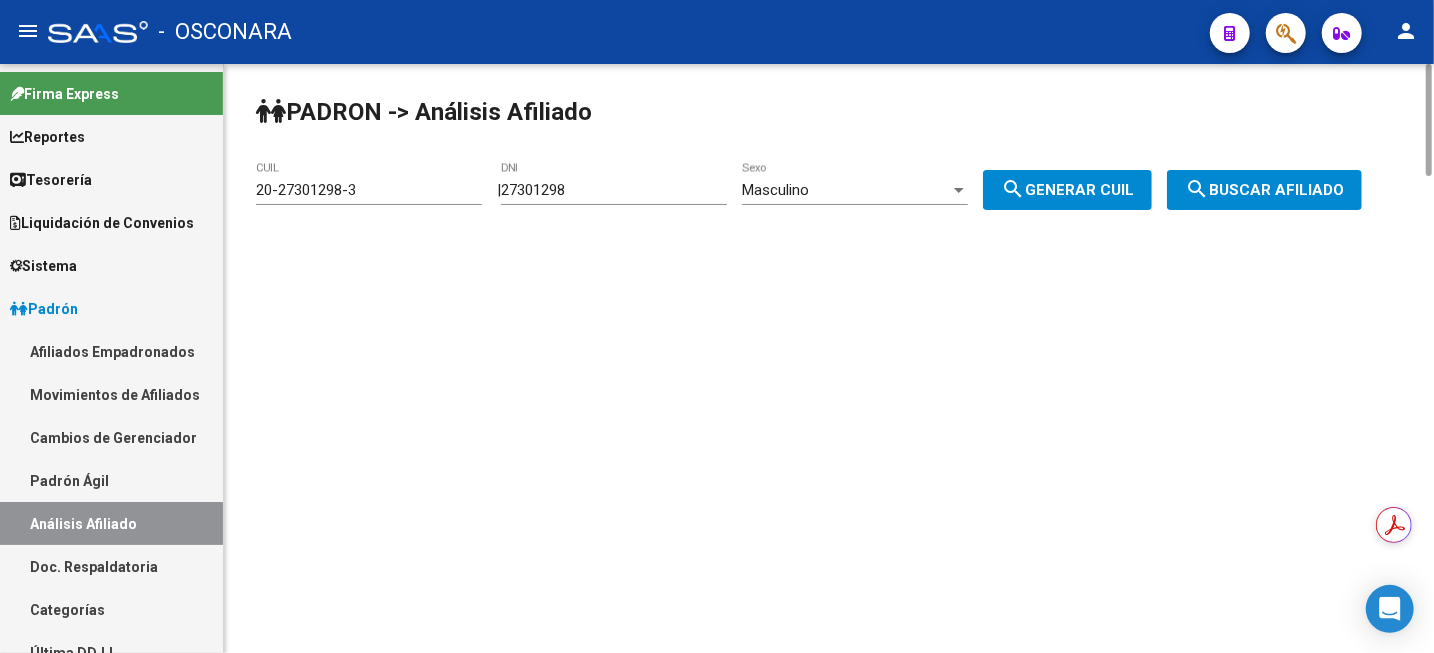 click on "search" 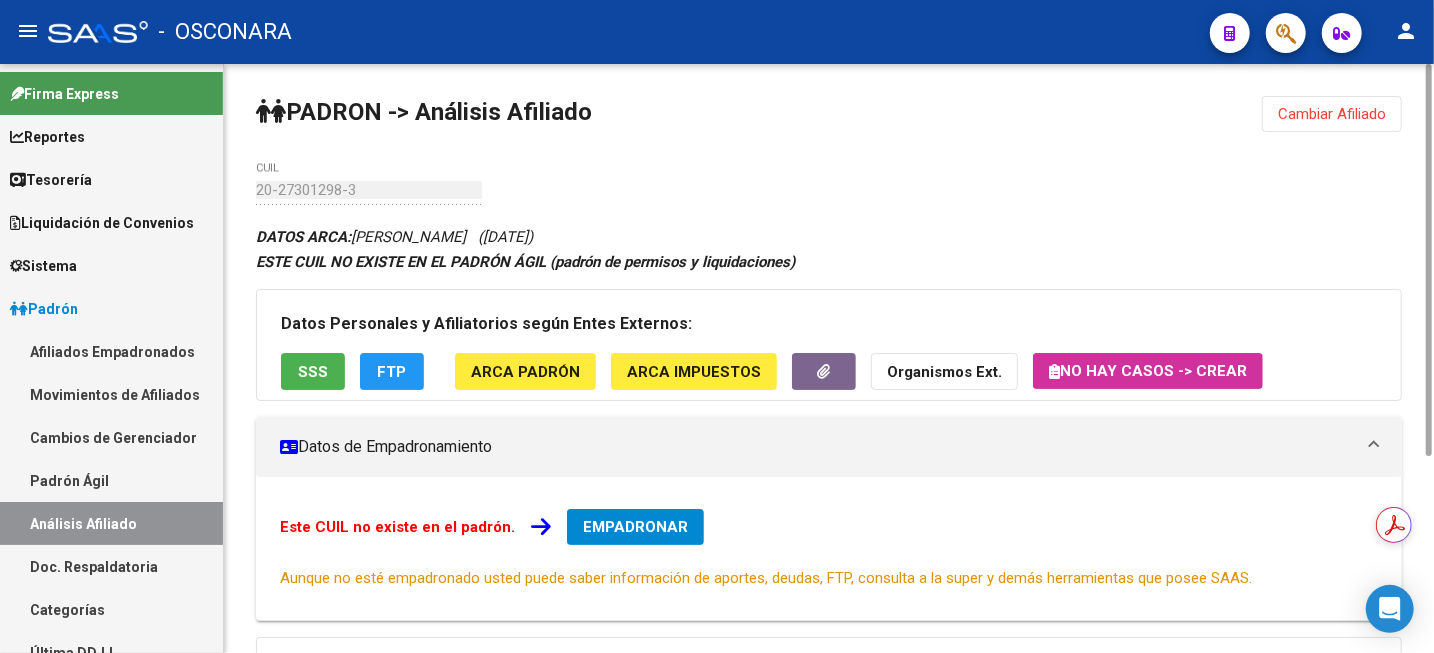 scroll, scrollTop: 296, scrollLeft: 0, axis: vertical 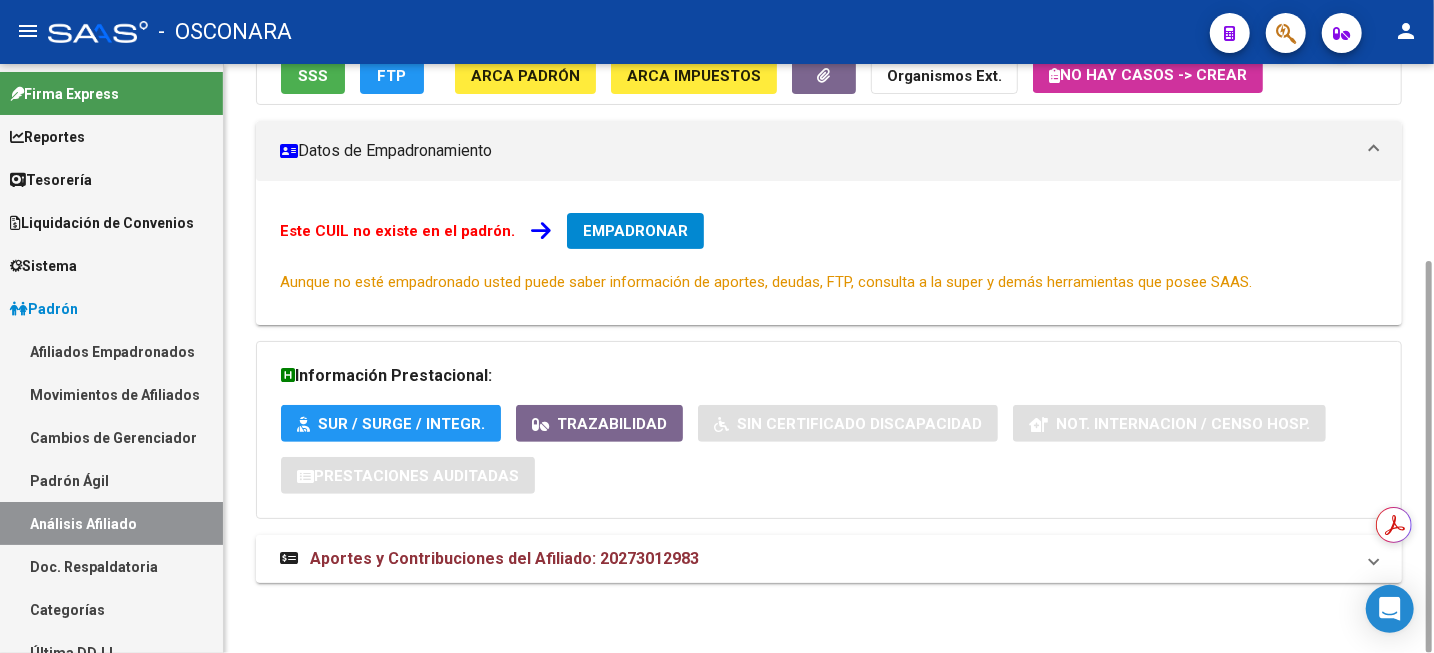 click on "Aportes y Contribuciones del Afiliado: 20273012983" at bounding box center [504, 558] 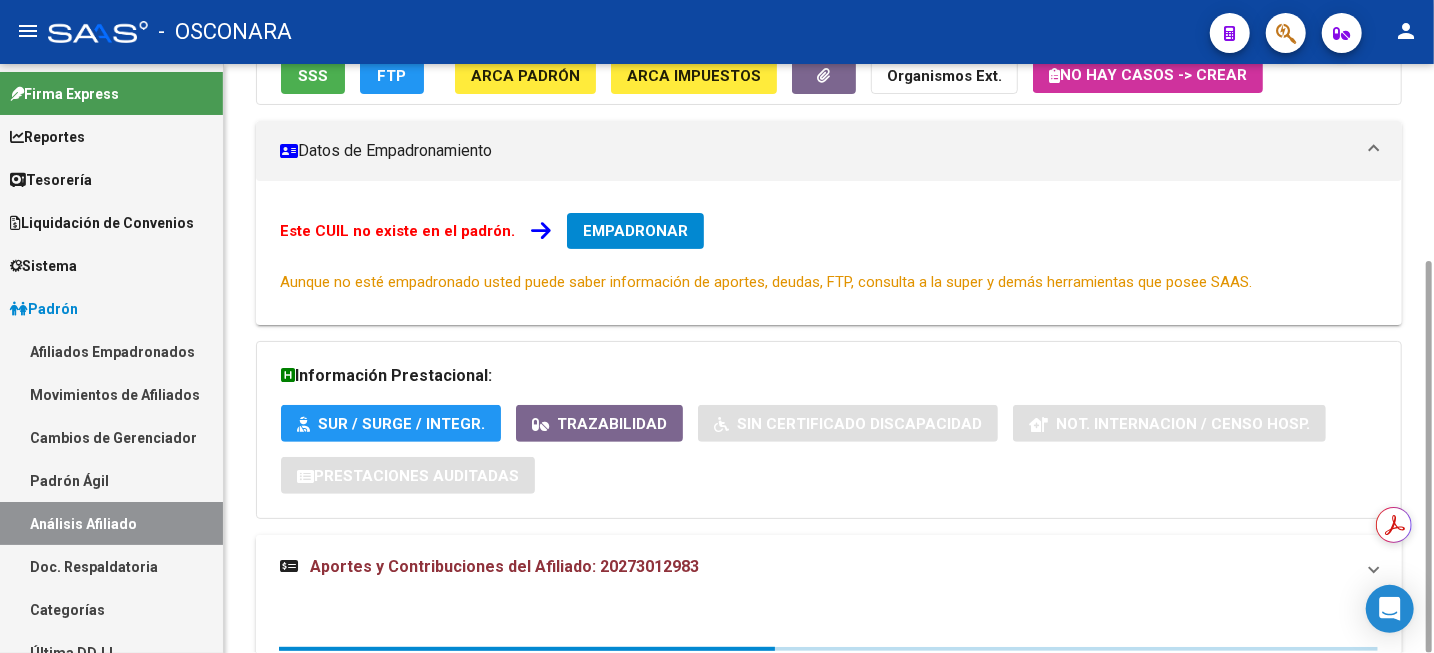 click on "Aportes y Contribuciones del Afiliado: 20273012983" at bounding box center (504, 566) 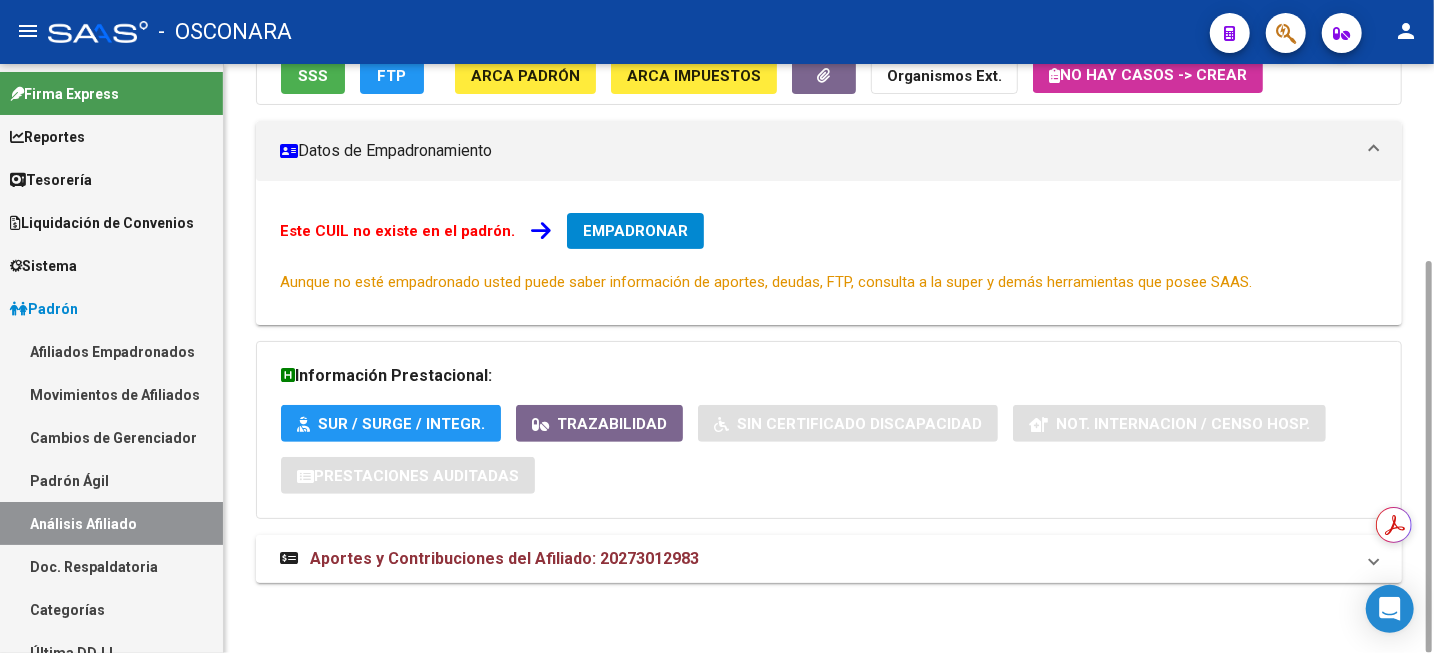 copy on "20273012983" 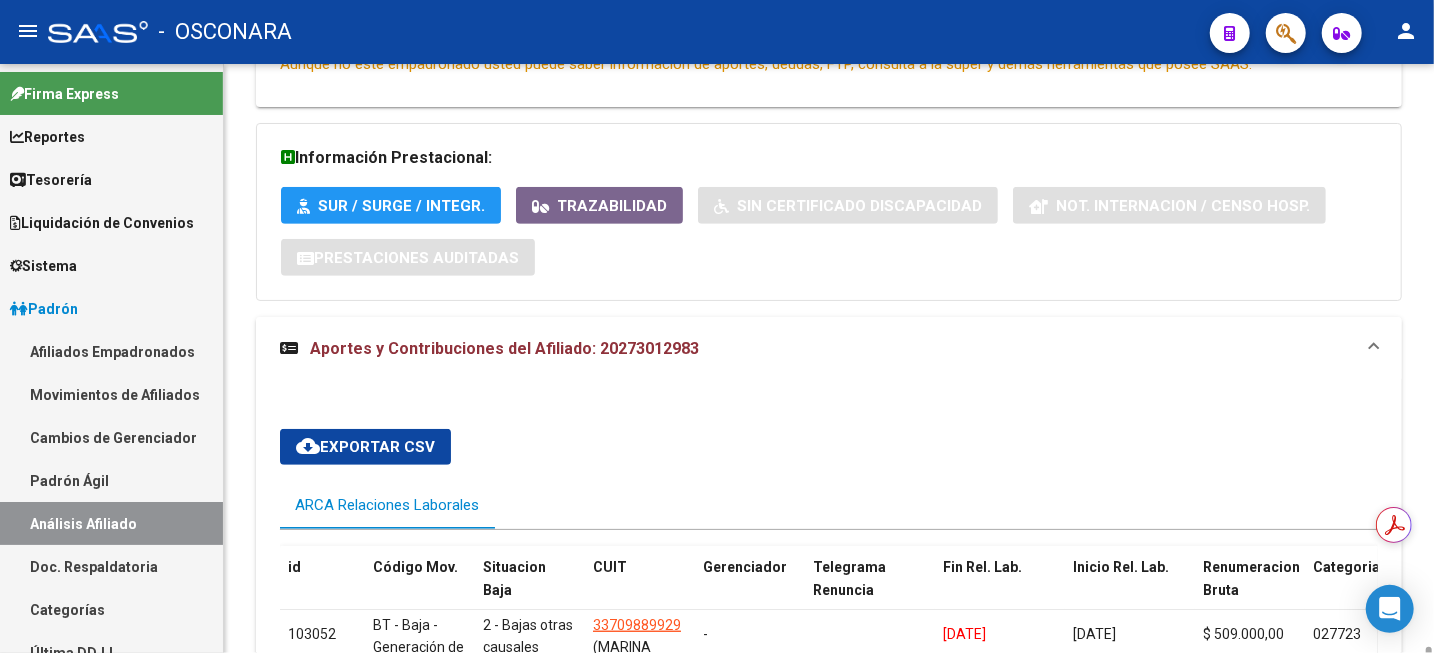 scroll, scrollTop: 764, scrollLeft: 0, axis: vertical 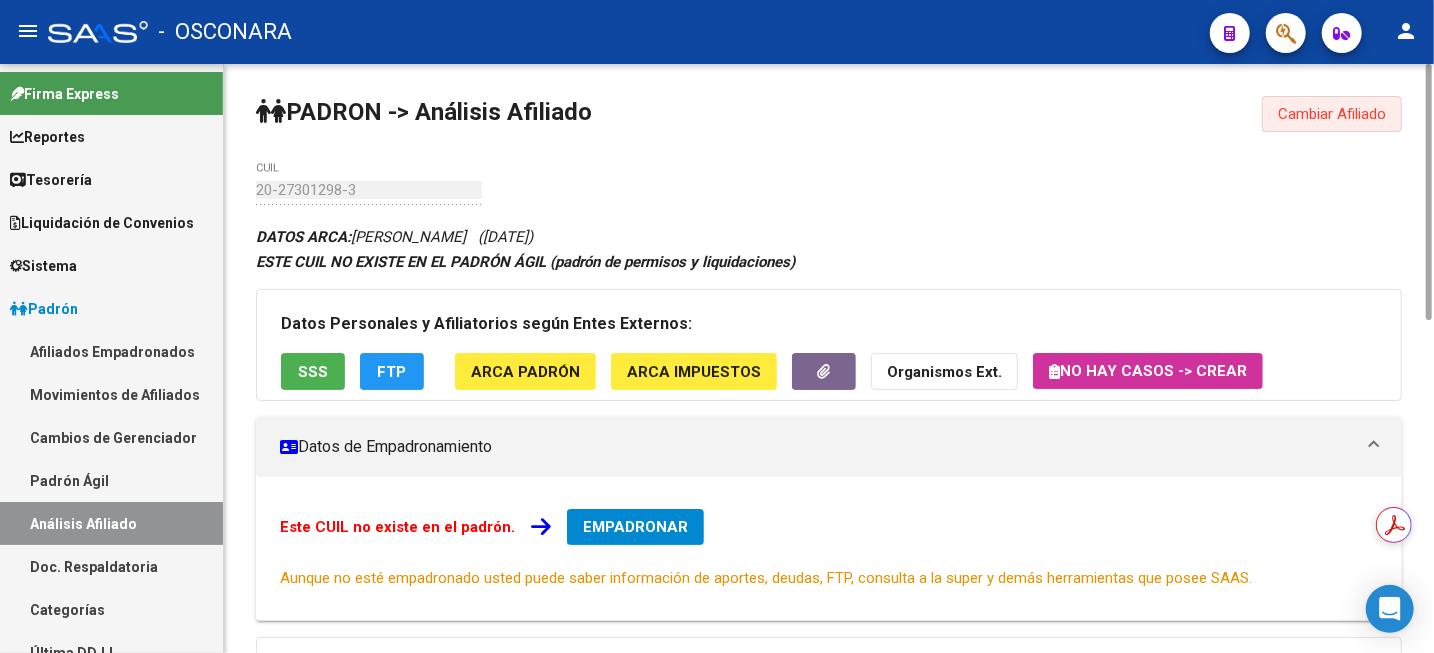 click on "Cambiar Afiliado" 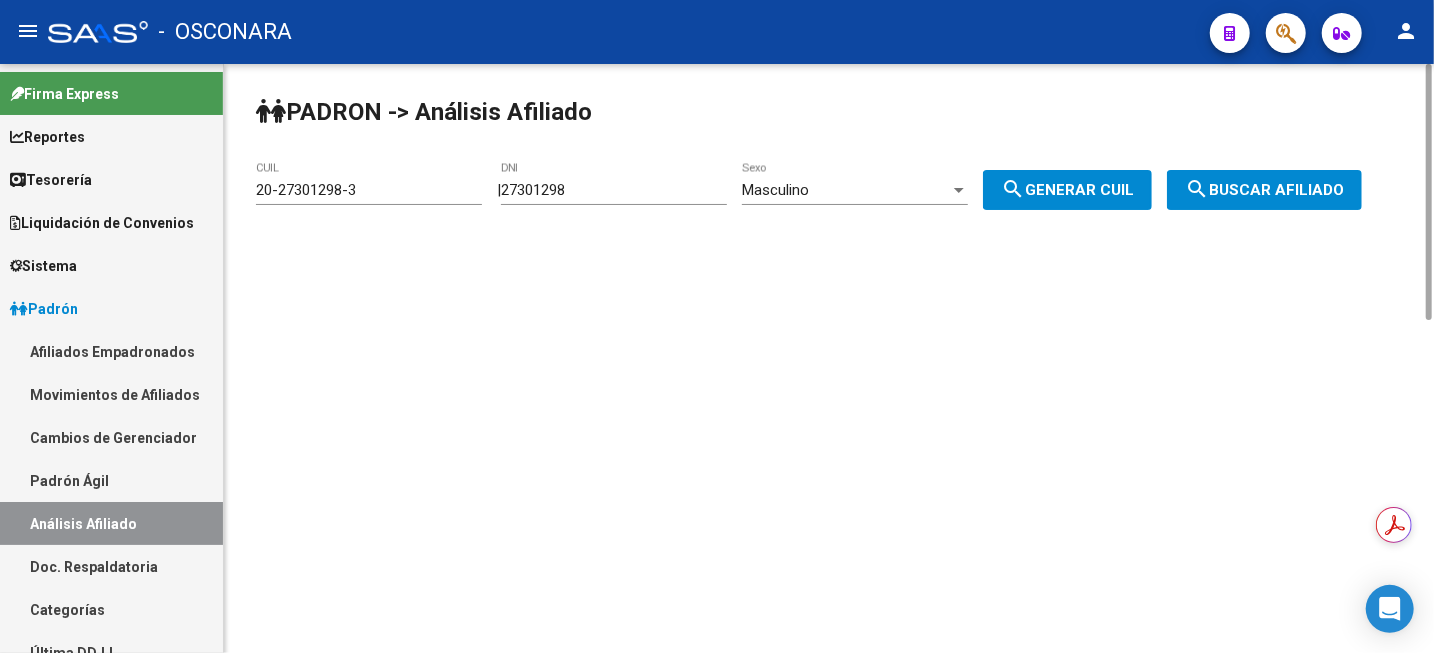 click on "search  Buscar afiliado" 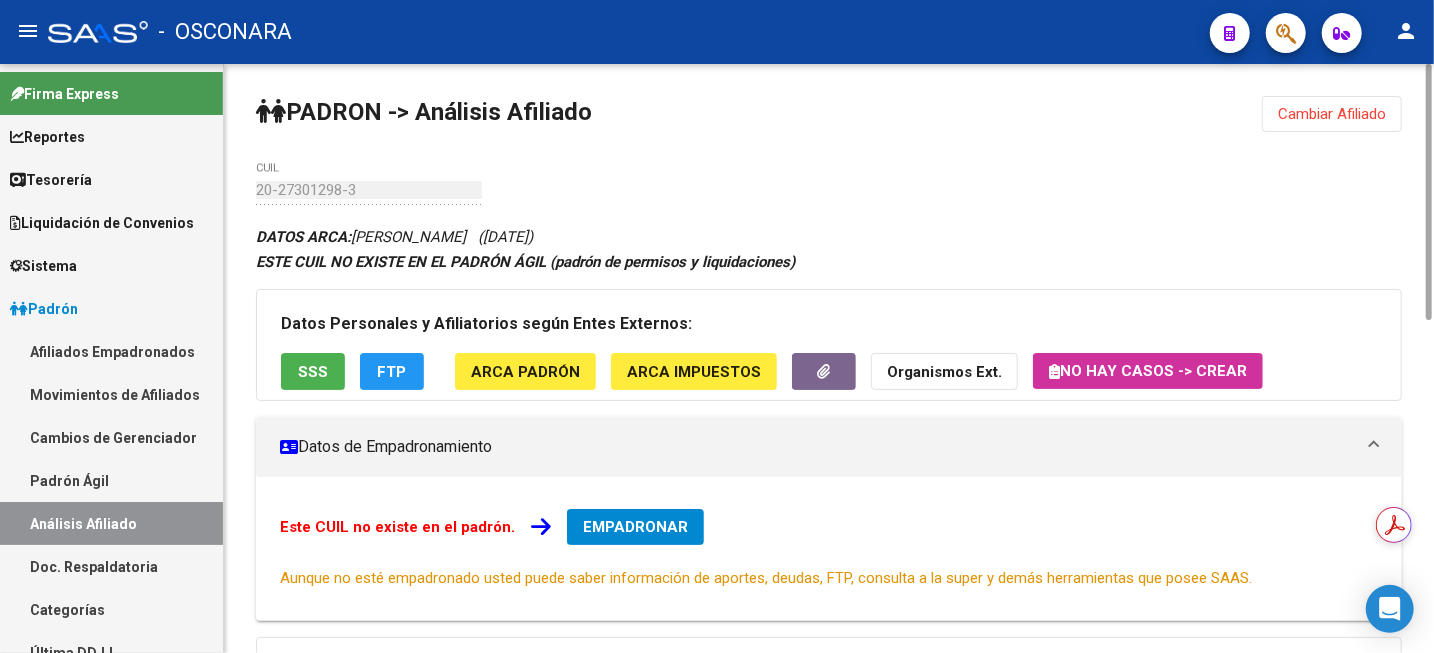 click on "Cambiar Afiliado" 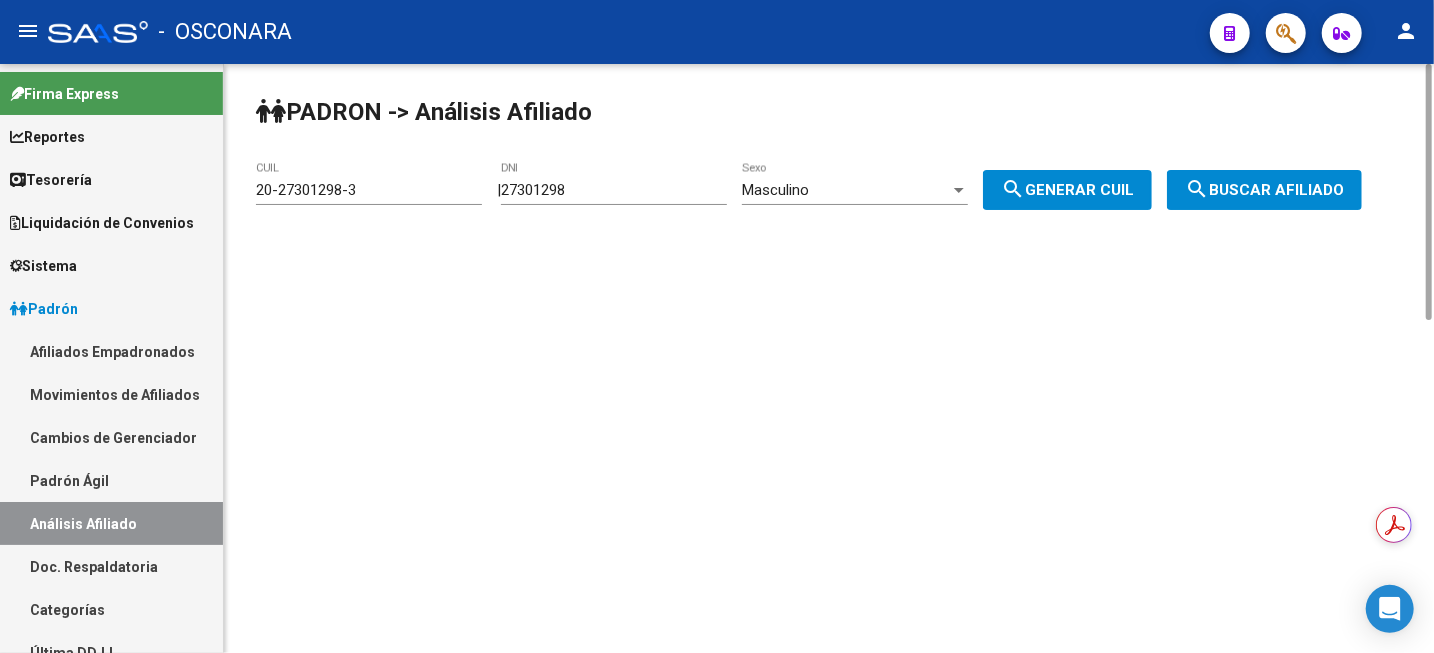 click on "Padrón Ágil" at bounding box center (111, 480) 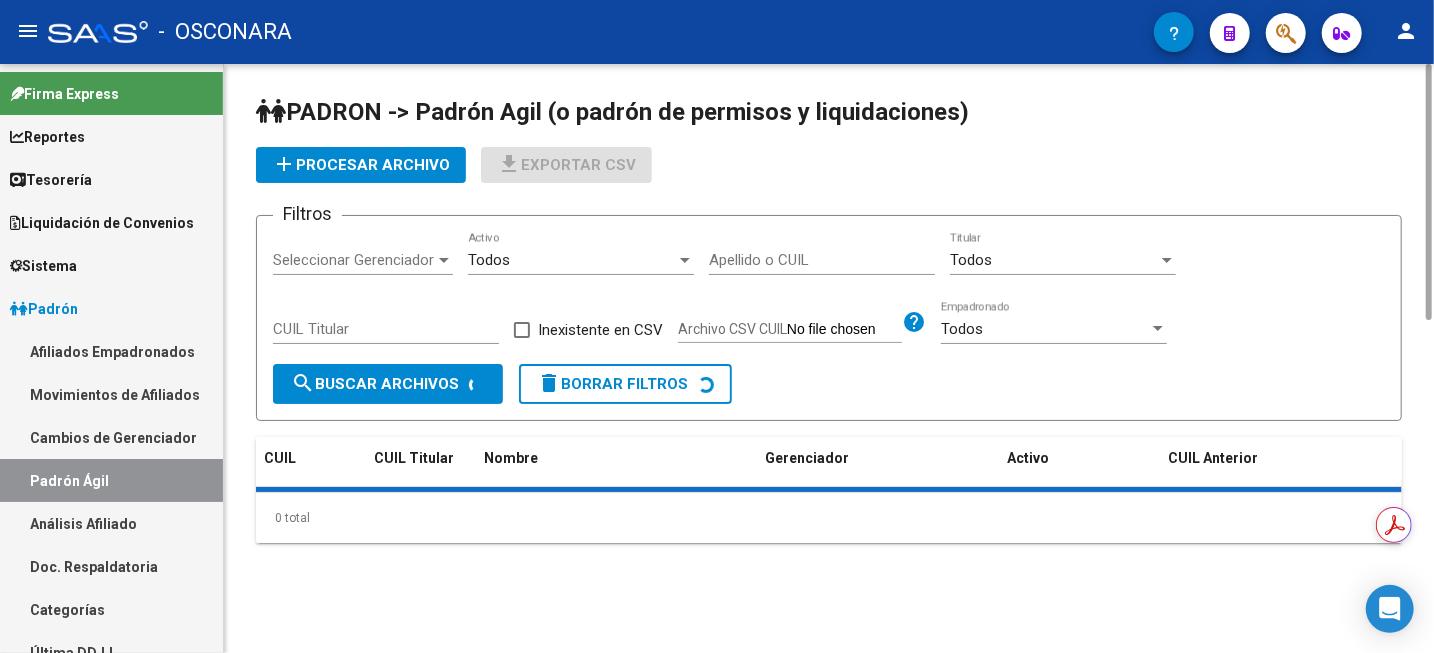 click on "Análisis Afiliado" at bounding box center (111, 523) 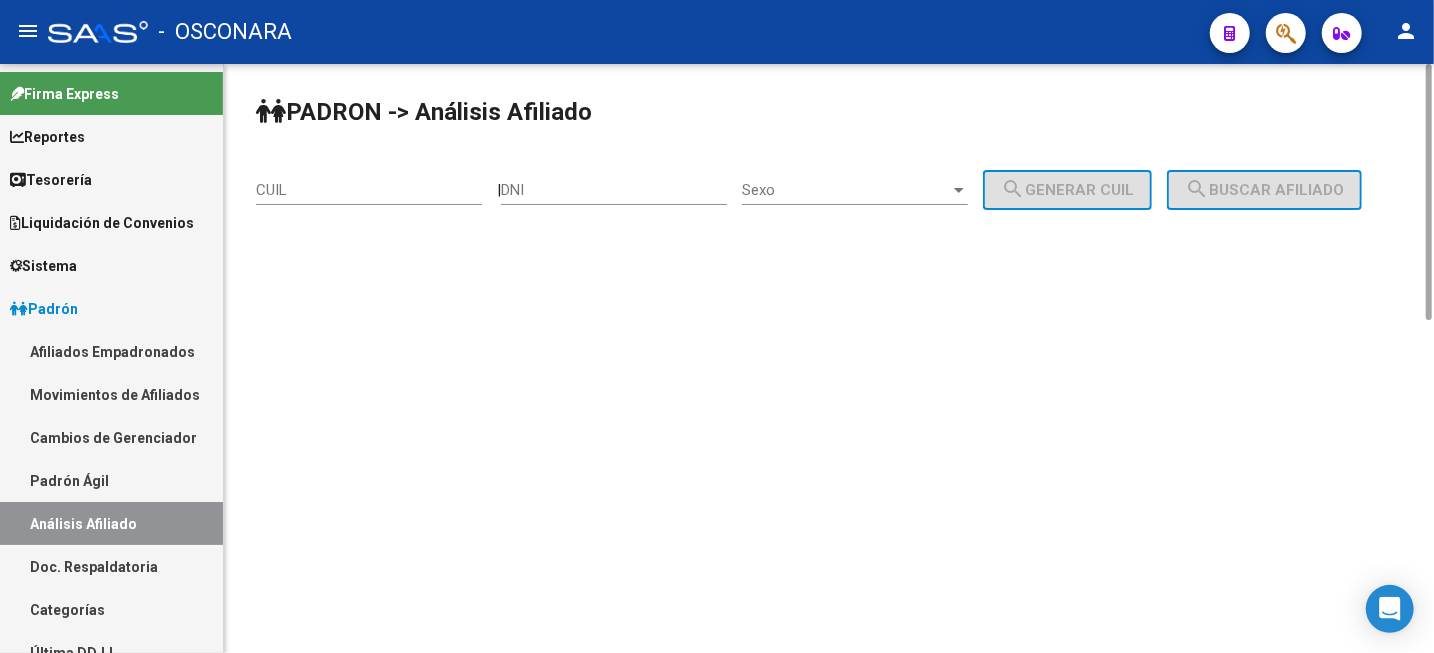 click on "DNI" 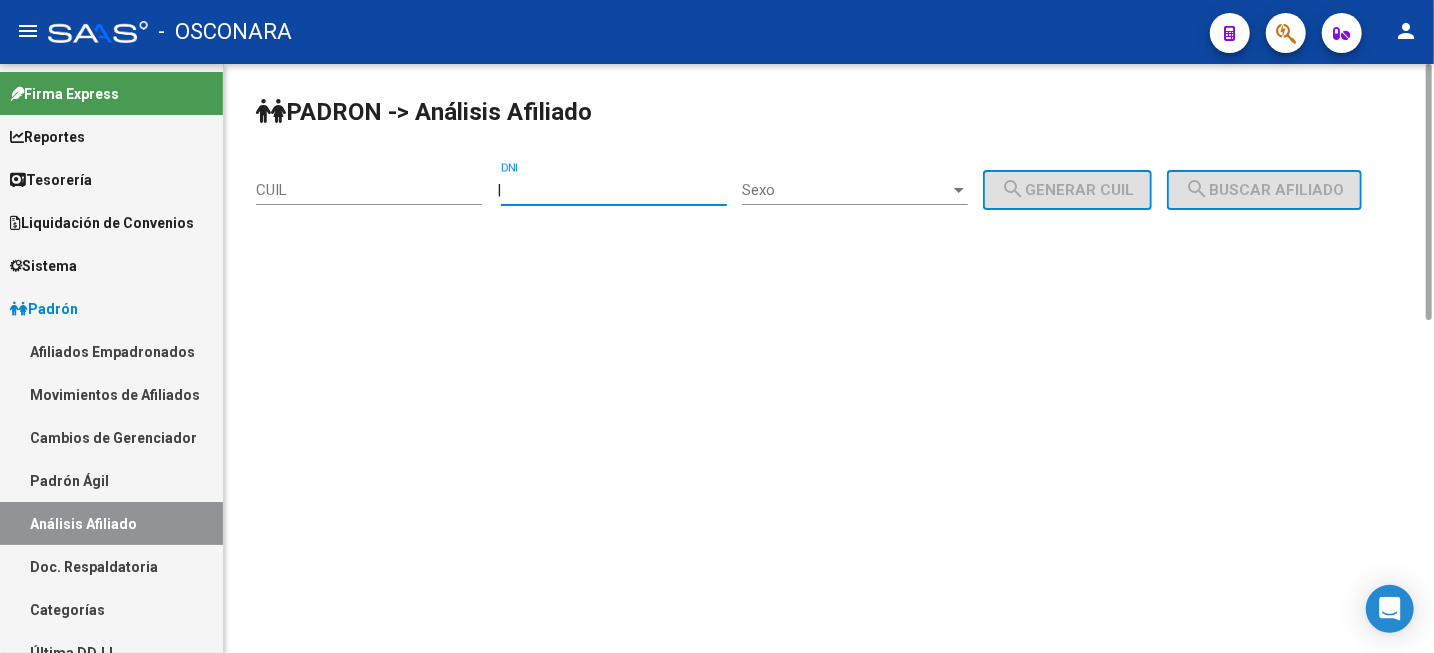 paste on "21931717" 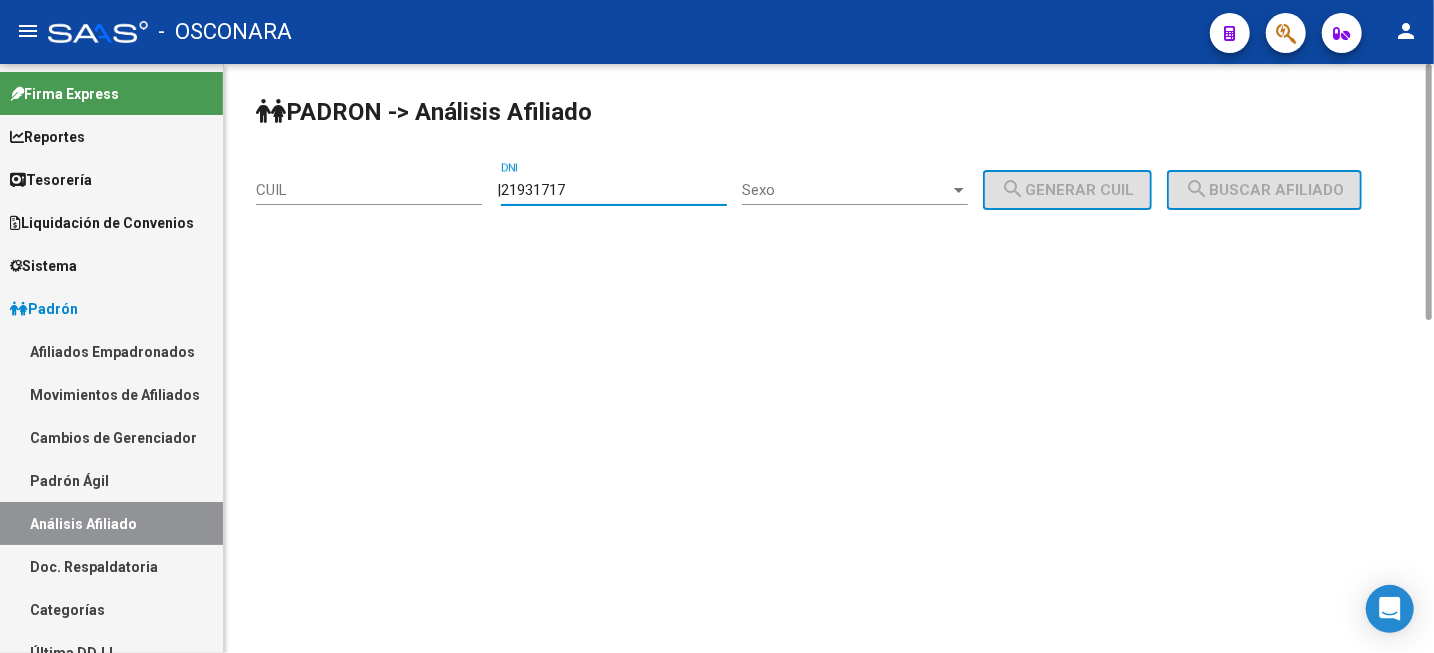 type on "21931717" 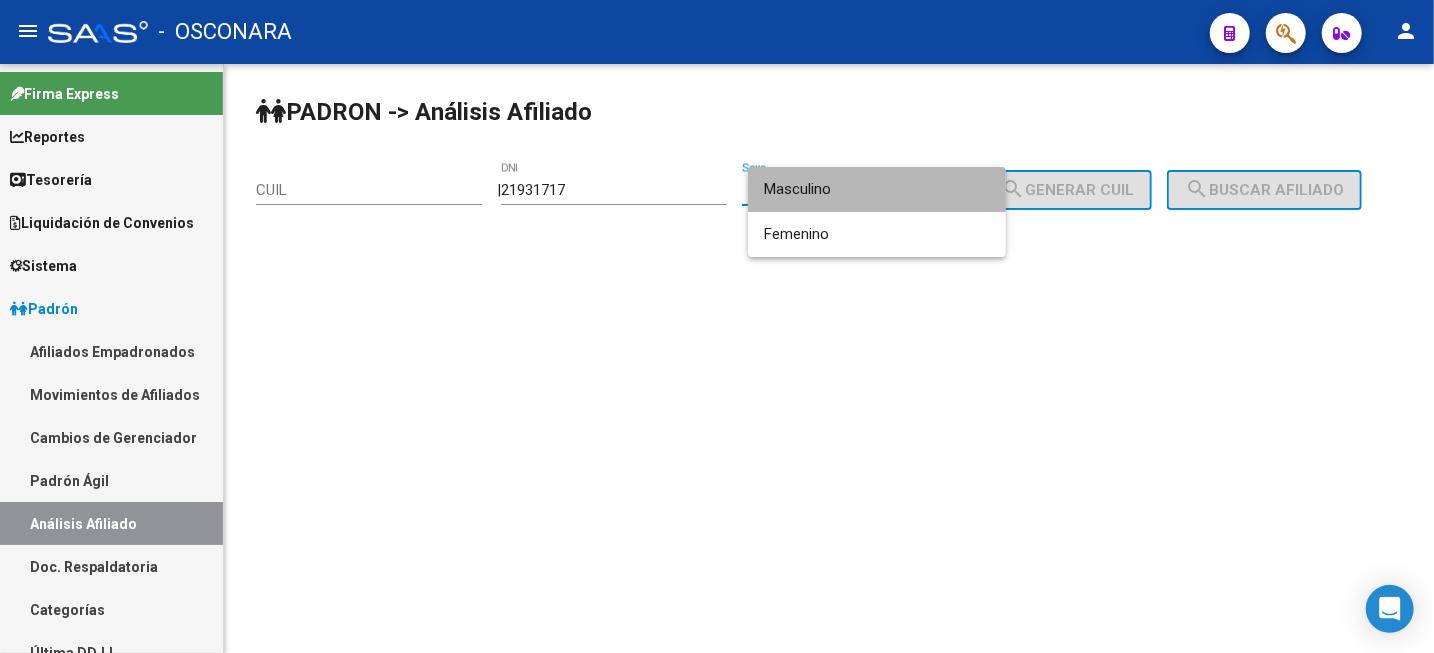 click on "Masculino" at bounding box center (877, 189) 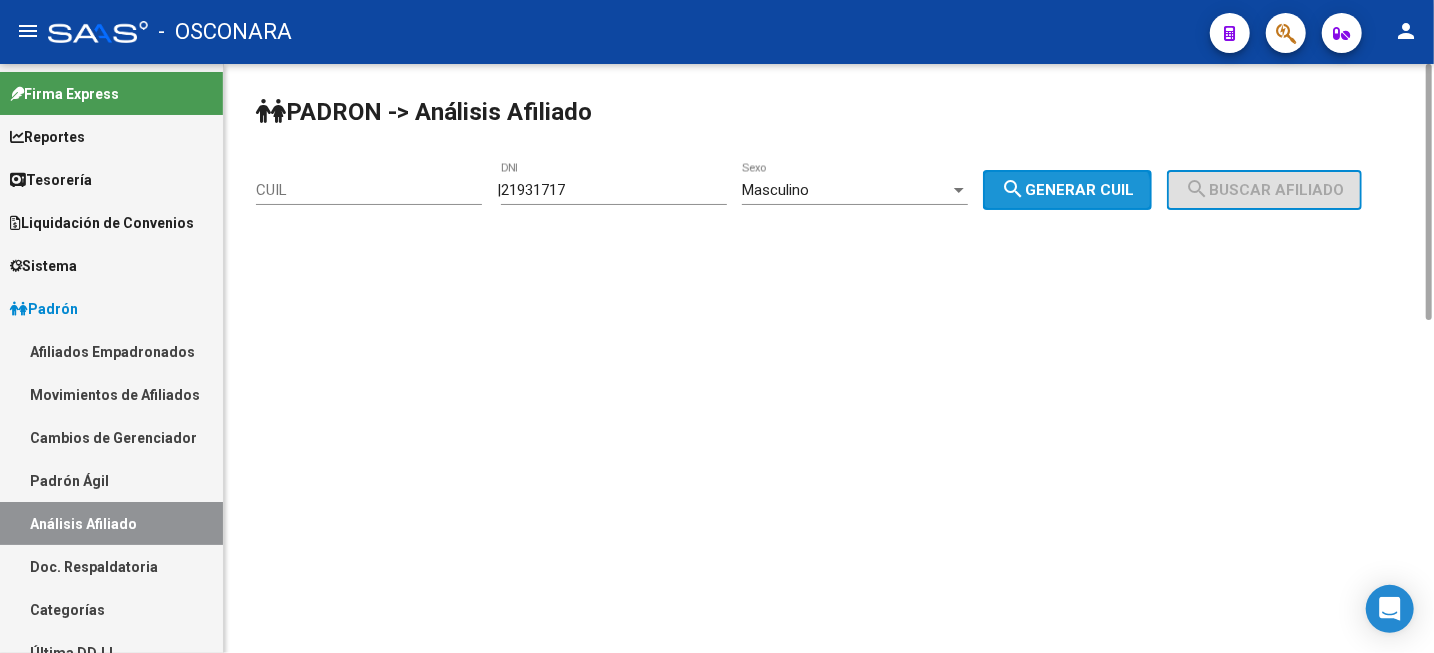 click on "search  Generar CUIL" 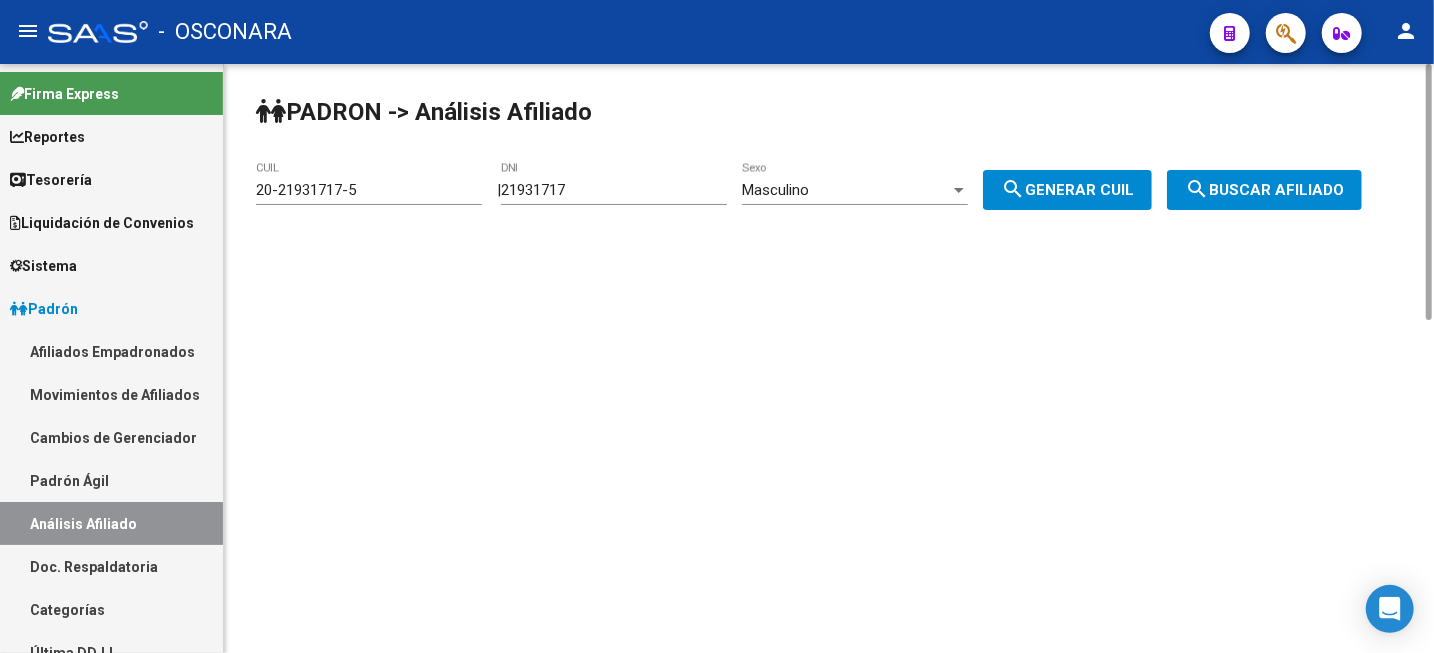 drag, startPoint x: 1317, startPoint y: 164, endPoint x: 1311, endPoint y: 187, distance: 23.769728 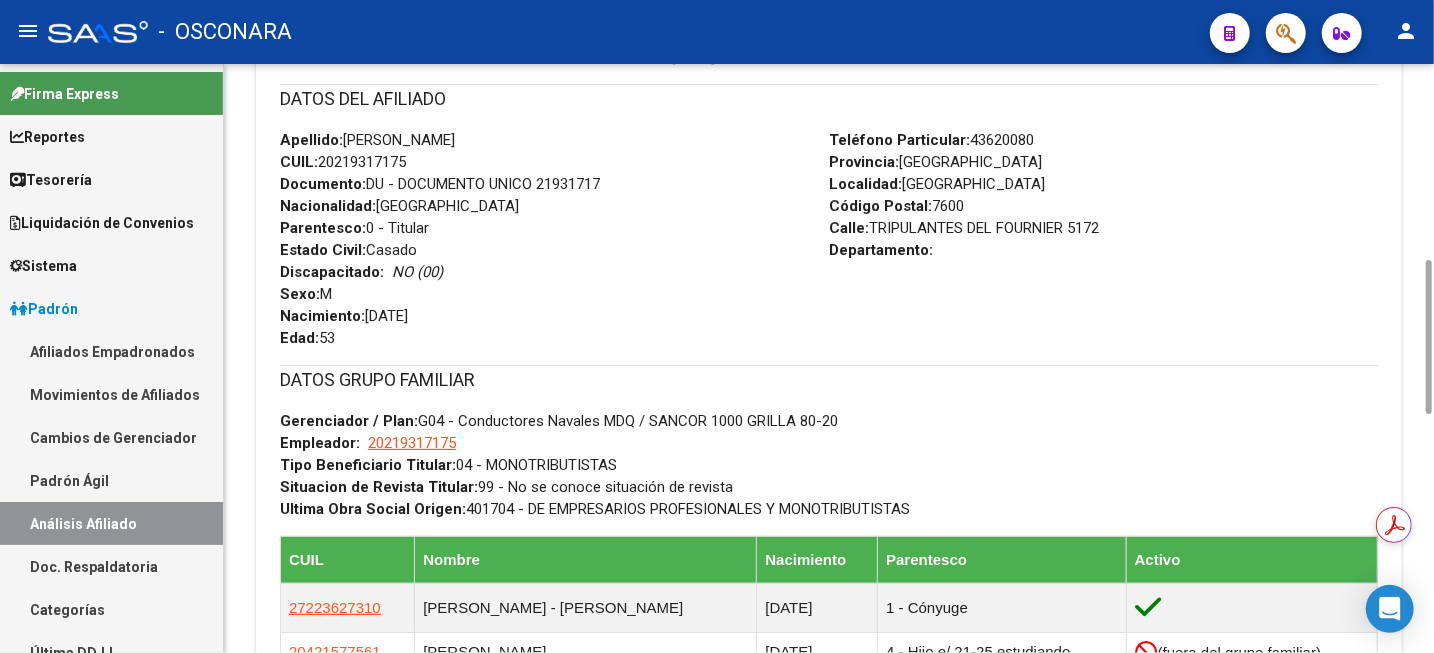 scroll, scrollTop: 1000, scrollLeft: 0, axis: vertical 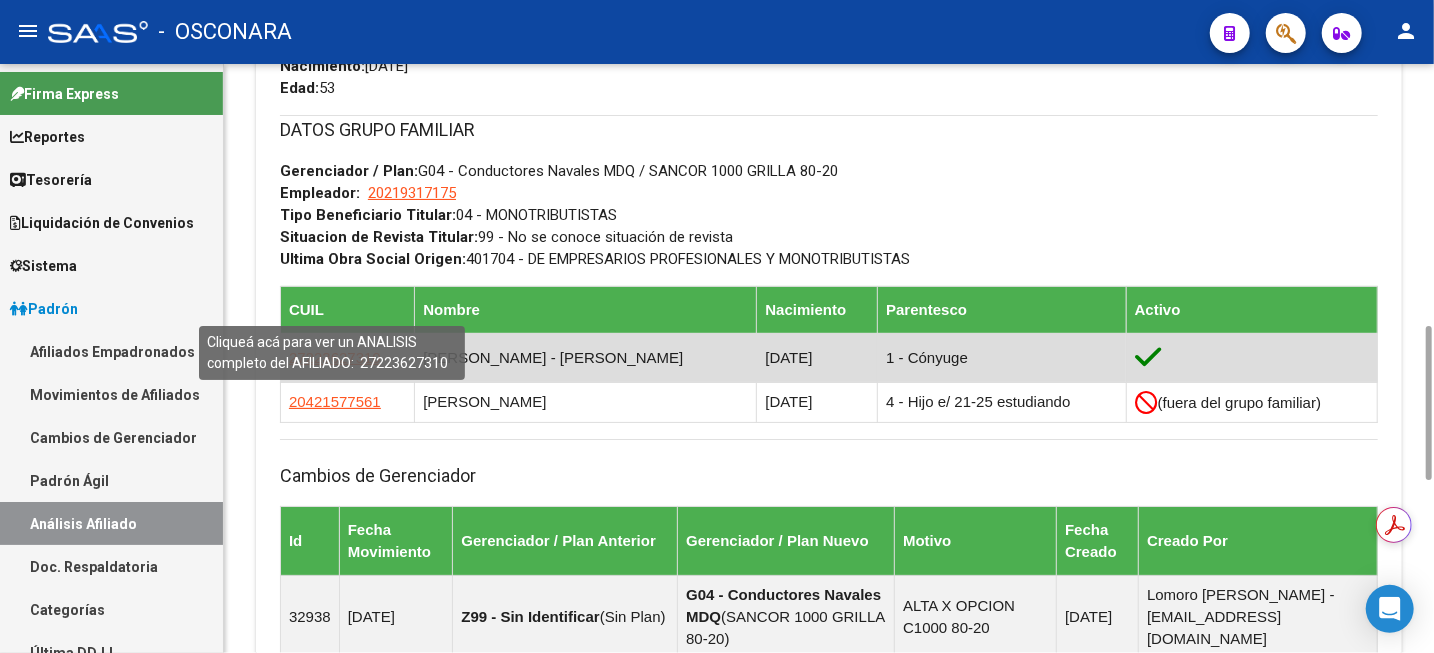 click on "27223627310" at bounding box center [335, 357] 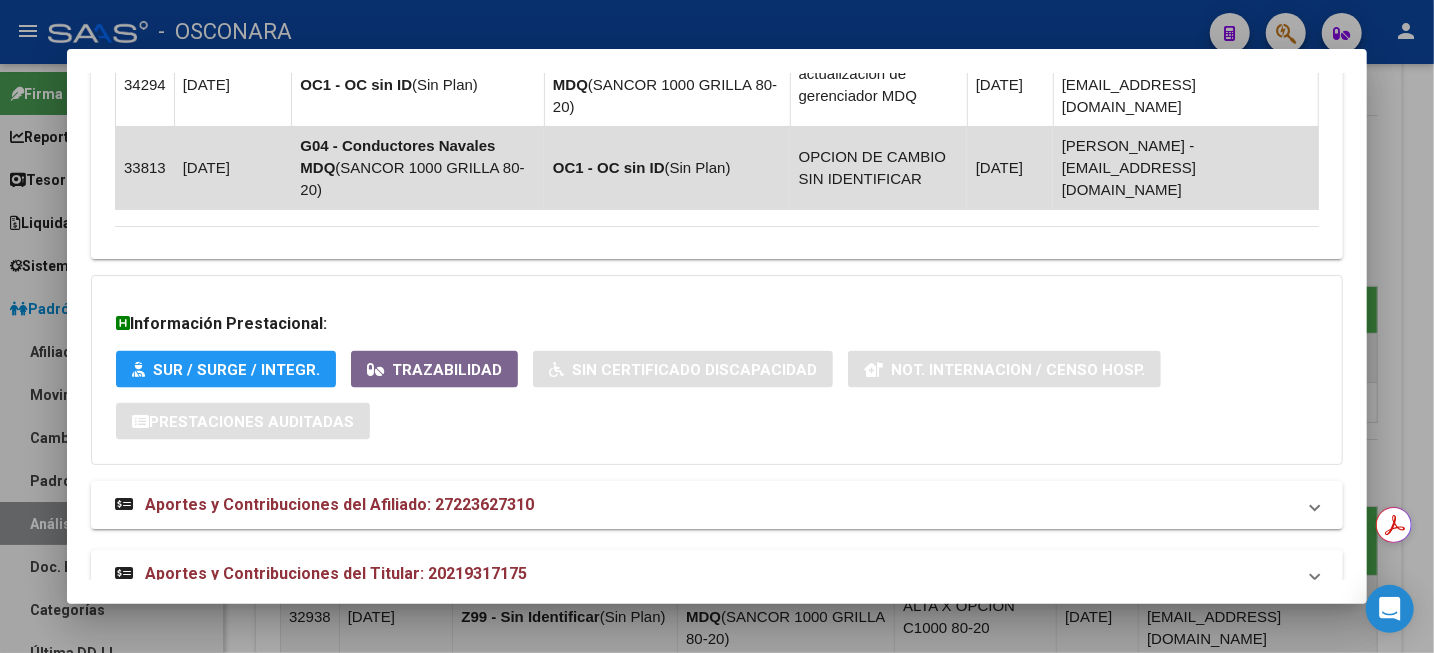 scroll, scrollTop: 1733, scrollLeft: 0, axis: vertical 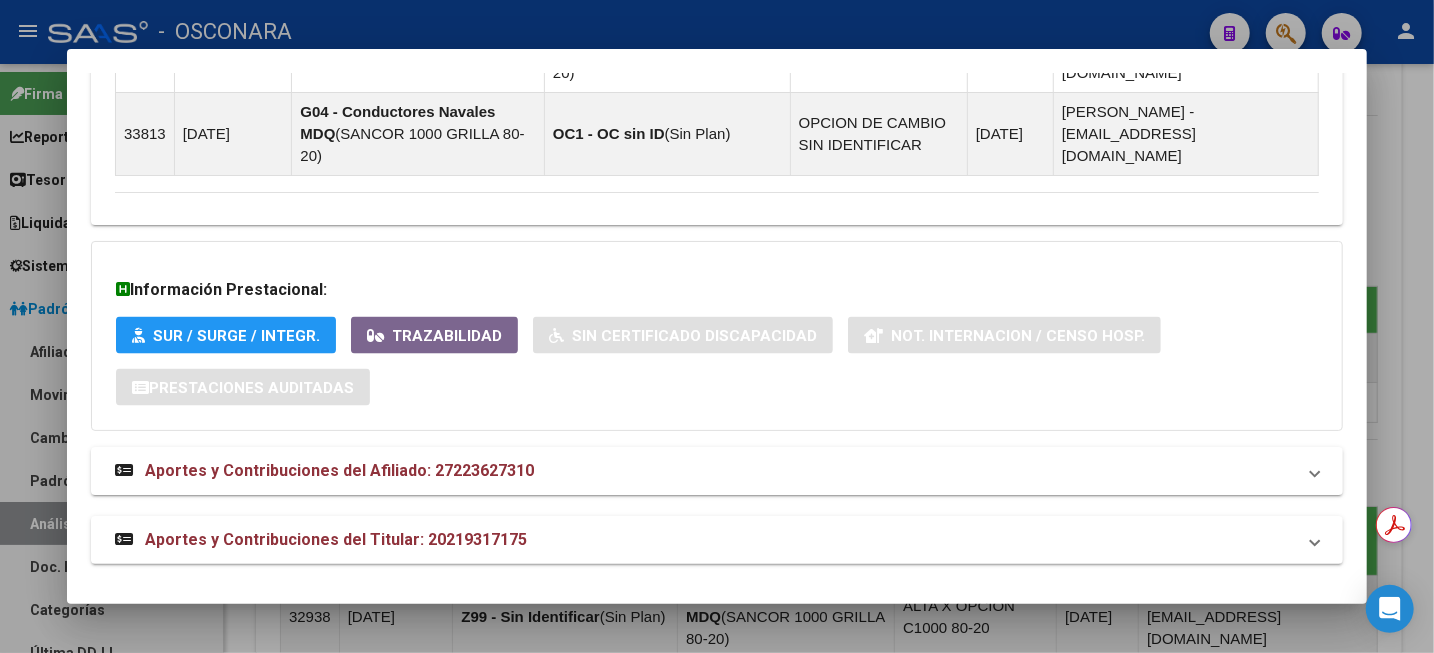 drag, startPoint x: 492, startPoint y: 469, endPoint x: 599, endPoint y: 380, distance: 139.17615 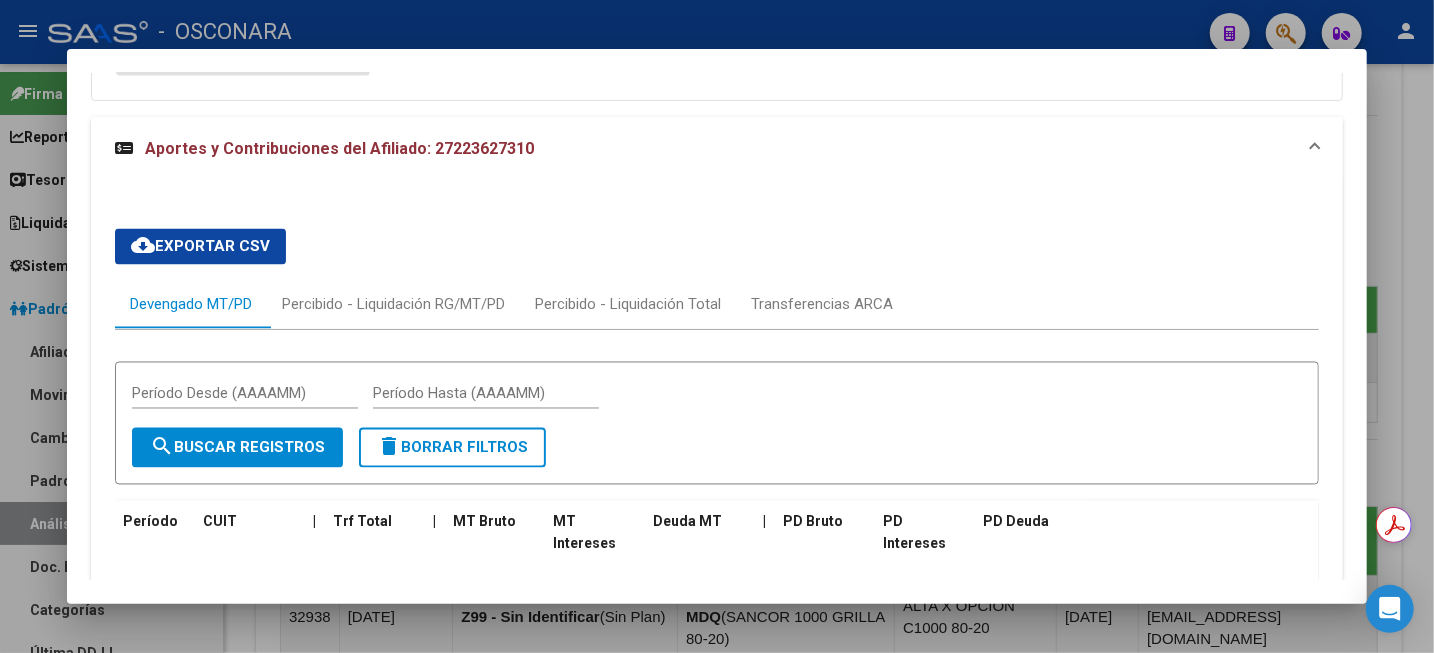 scroll, scrollTop: 2100, scrollLeft: 0, axis: vertical 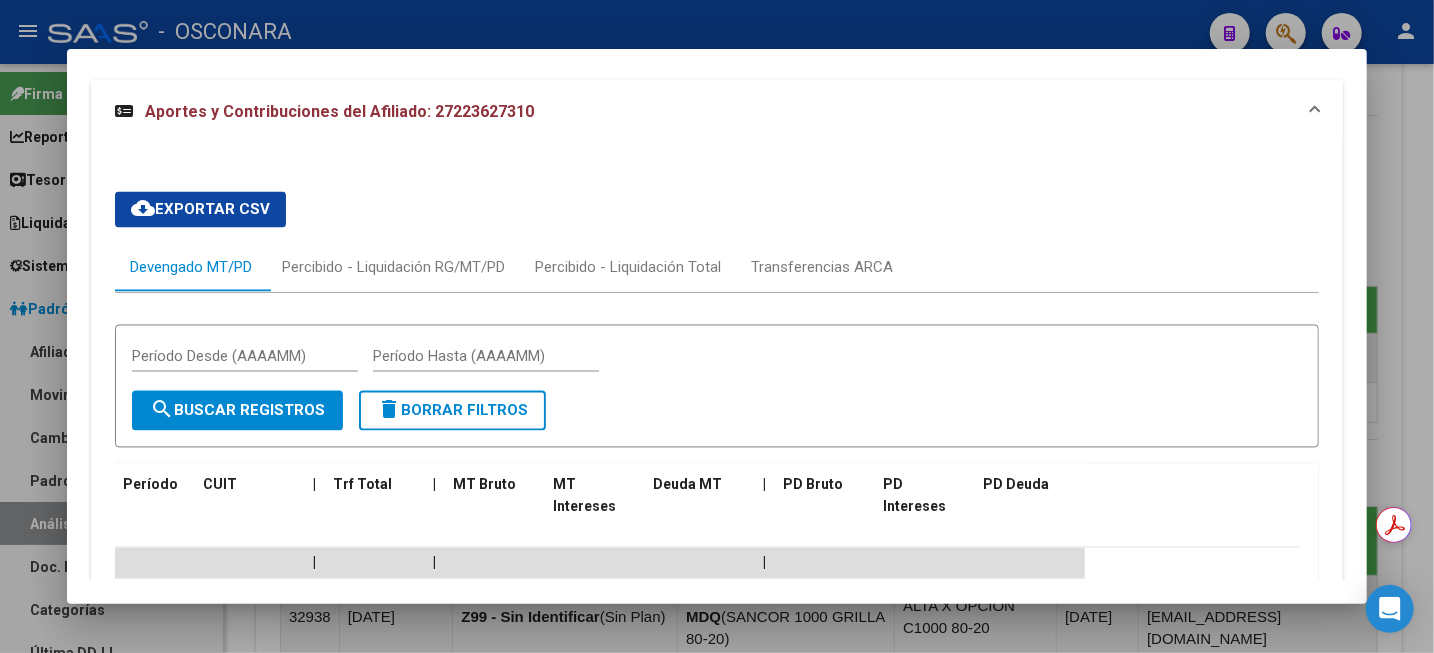 click on "Aportes y Contribuciones del Afiliado: 27223627310" at bounding box center (324, 112) 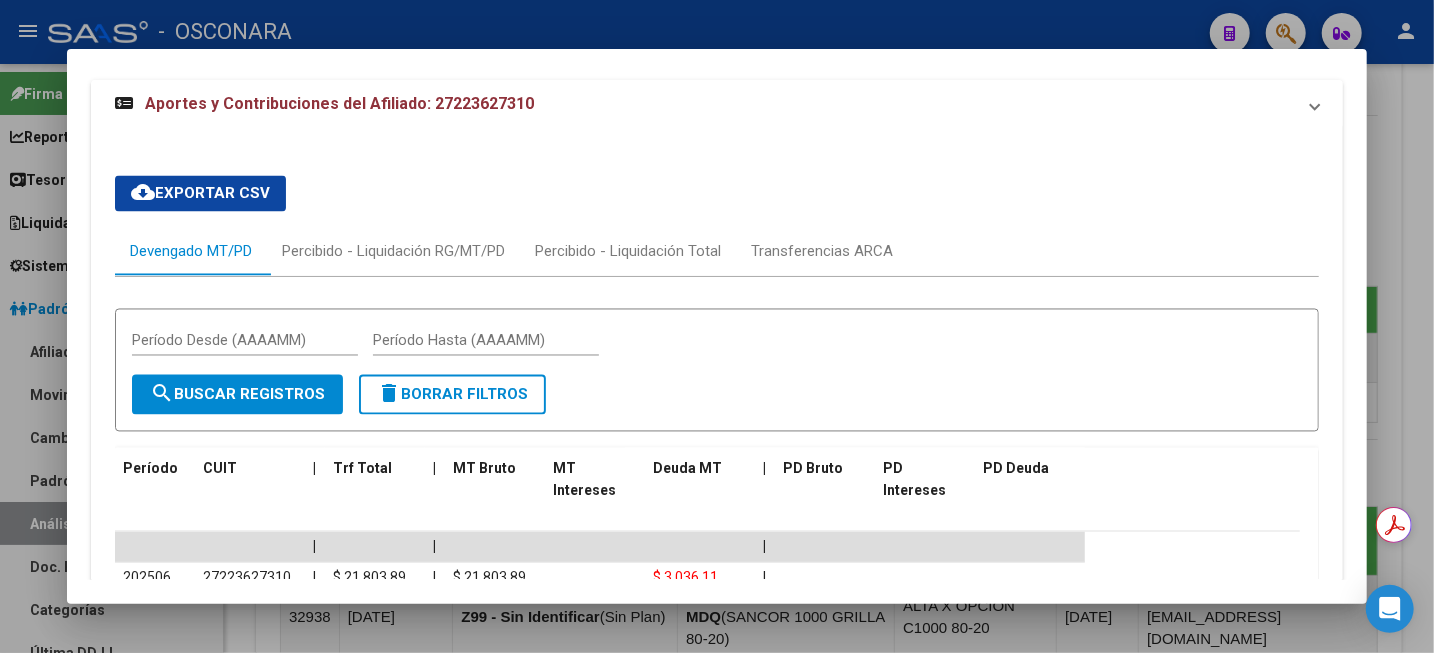 click on "DATOS PADRÓN ÁGIL:  [PERSON_NAME]     |   ACTIVO   |     FAMILIAR DE:  20219317175 Datos Personales y Afiliatorios según Entes Externos: SSS FTP  FTP - Titular ARCA Padrón ARCA Impuestos Organismos Ext.   No hay casos -> Crear
Gerenciador:      G04 - Conductores Navales MDQ Atención telefónica: Atención emergencias: Otros Datos Útiles:    Datos de Empadronamiento  Enviar Credencial Digital remove_red_eye Movimientos    Sin Certificado Discapacidad Crear Familiar ABM Rápido ABM Etiquetas: Estado: ACTIVO Última Alta Formal:  [DATE] Ultimo Tipo Movimiento Alta:  ALTA RG OPCION Online (clave fiscal) DATOS DEL AFILIADO Apellido:  [PERSON_NAME]:  27223627310 Documento:  DU - DOCUMENTO UNICO 22362731  Nacionalidad:  ARGENTINA Parentesco:  1 - Cónyuge Estado Civil:  [DEMOGRAPHIC_DATA] Discapacitado:    NO (00) Sexo:  F Nacimiento:  [DEMOGRAPHIC_DATA] Edad:  53  NO TIENE TELEFONOS REGISTRADOS Provincia:  [GEOGRAPHIC_DATA] Localidad:  [GEOGRAPHIC_DATA] SUR Código Postal:  7600 Calle: CUIL Titular:" at bounding box center [717, -469] 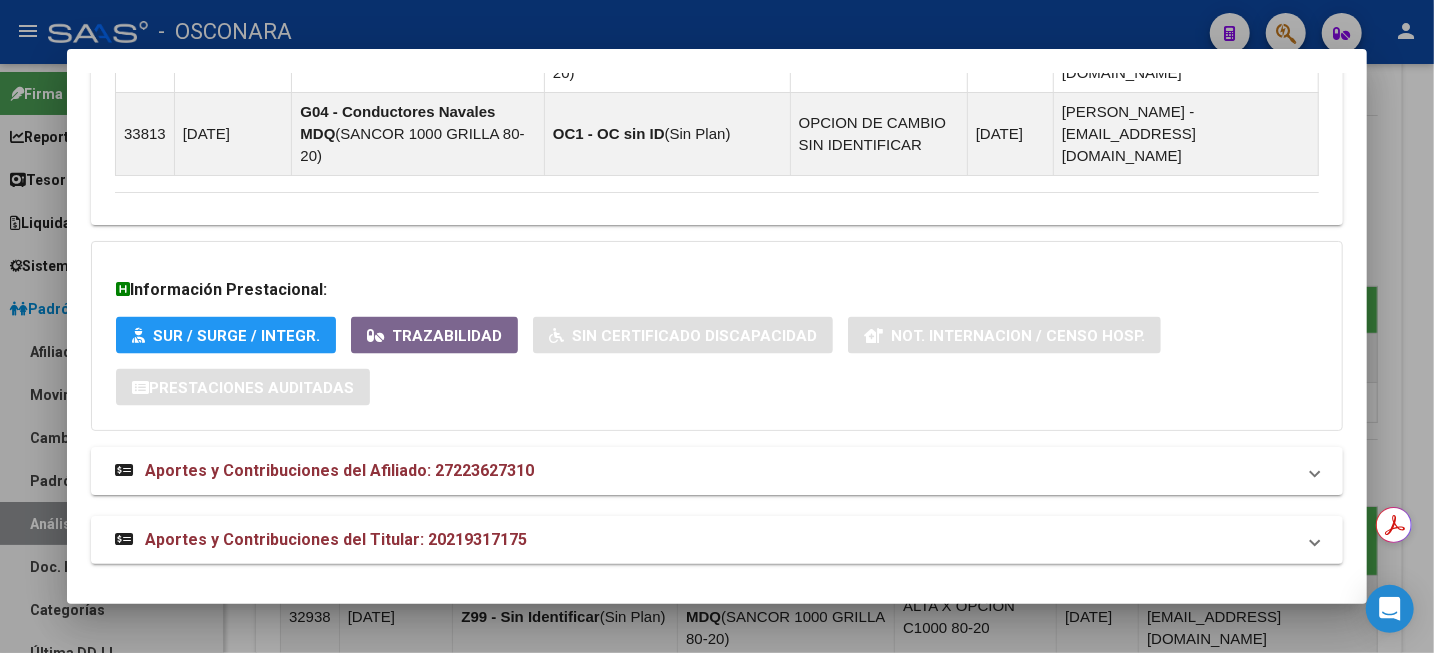 copy on "27223627310" 